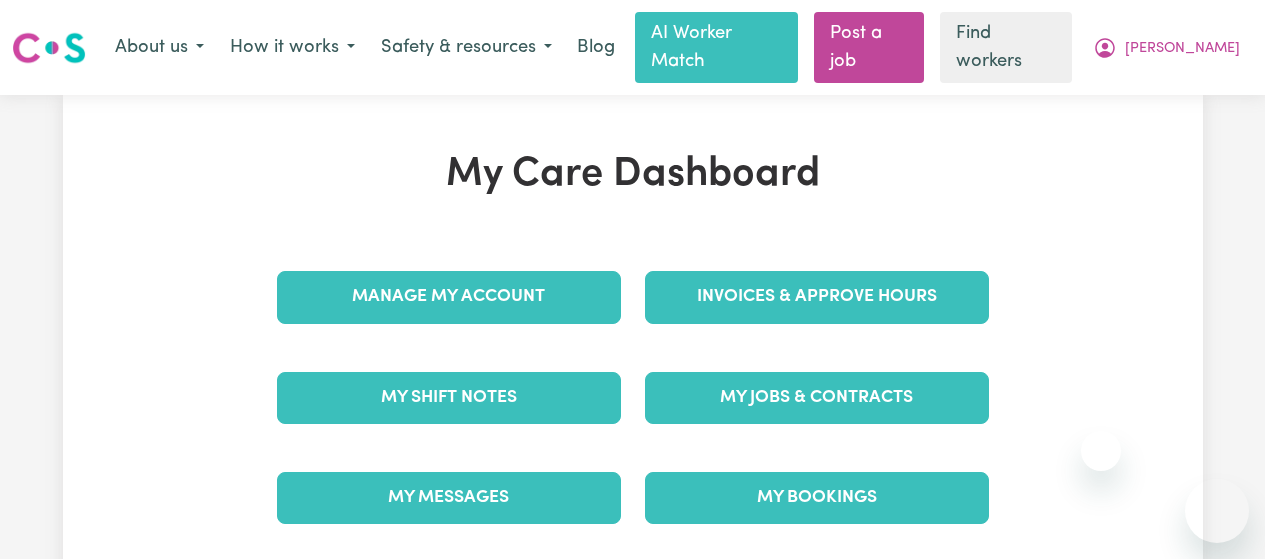 scroll, scrollTop: 28, scrollLeft: 0, axis: vertical 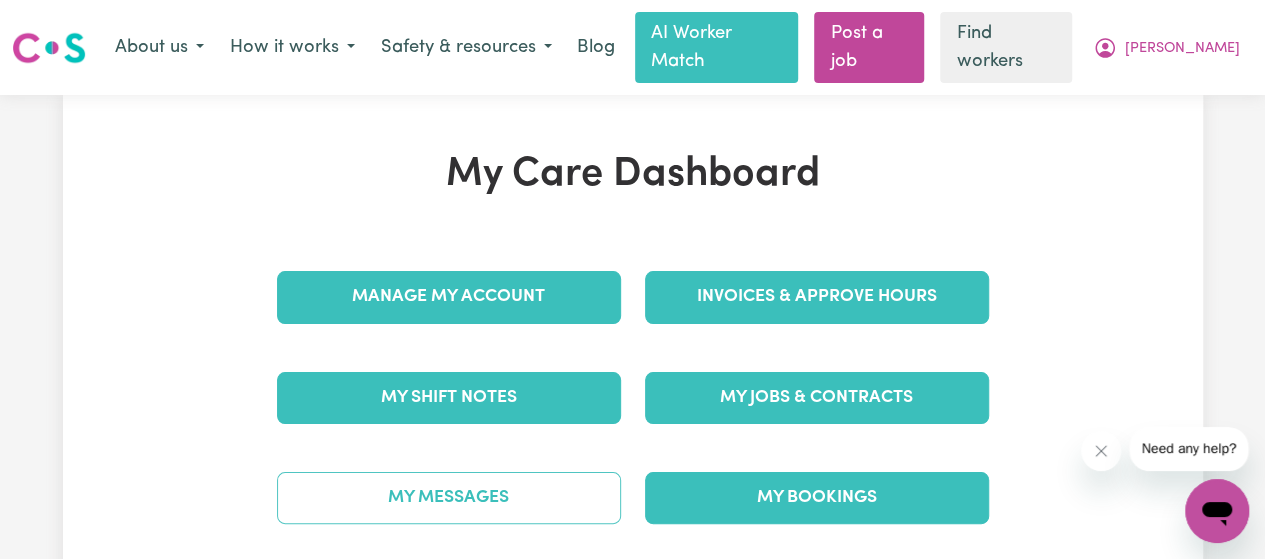 click on "My Messages" at bounding box center [449, 498] 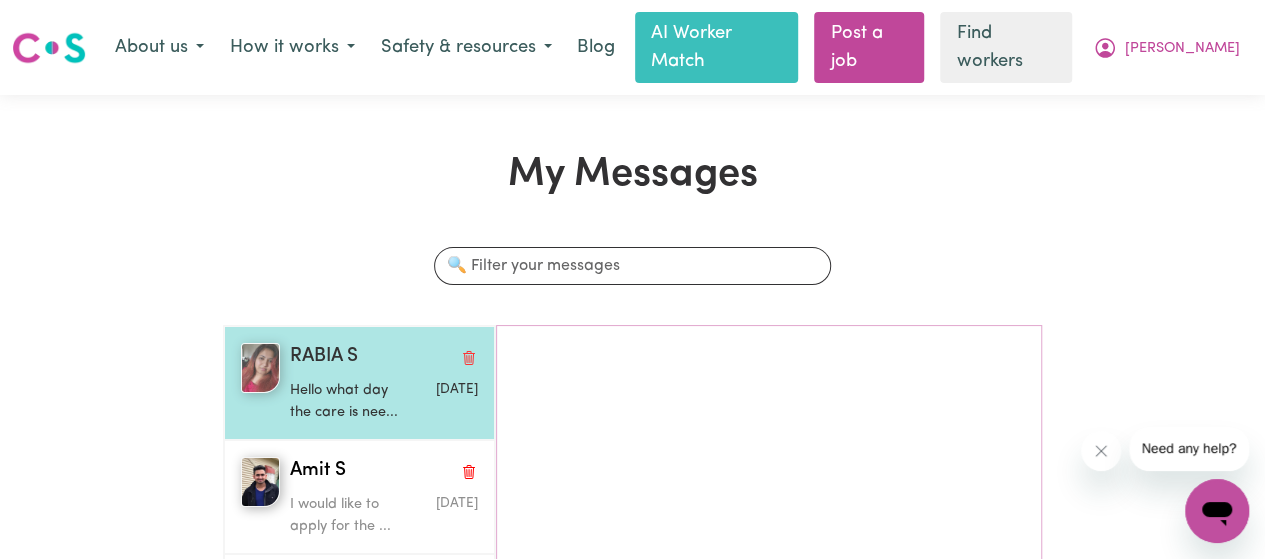 click on "RABIA S Hello what day the care is nee... [DATE]" at bounding box center (379, 383) 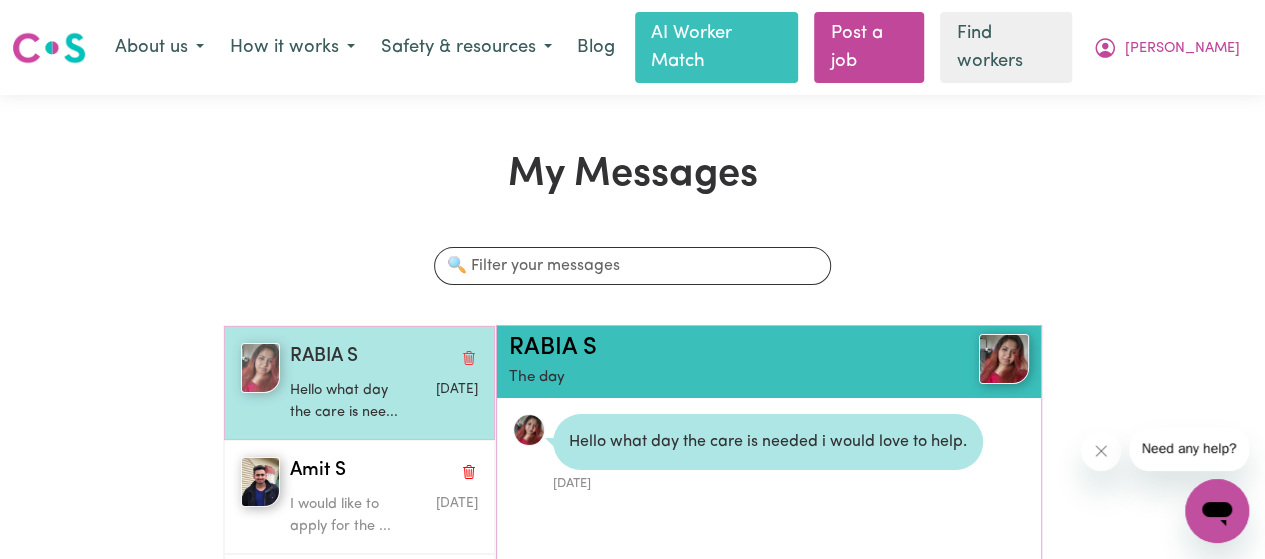 scroll, scrollTop: 10, scrollLeft: 0, axis: vertical 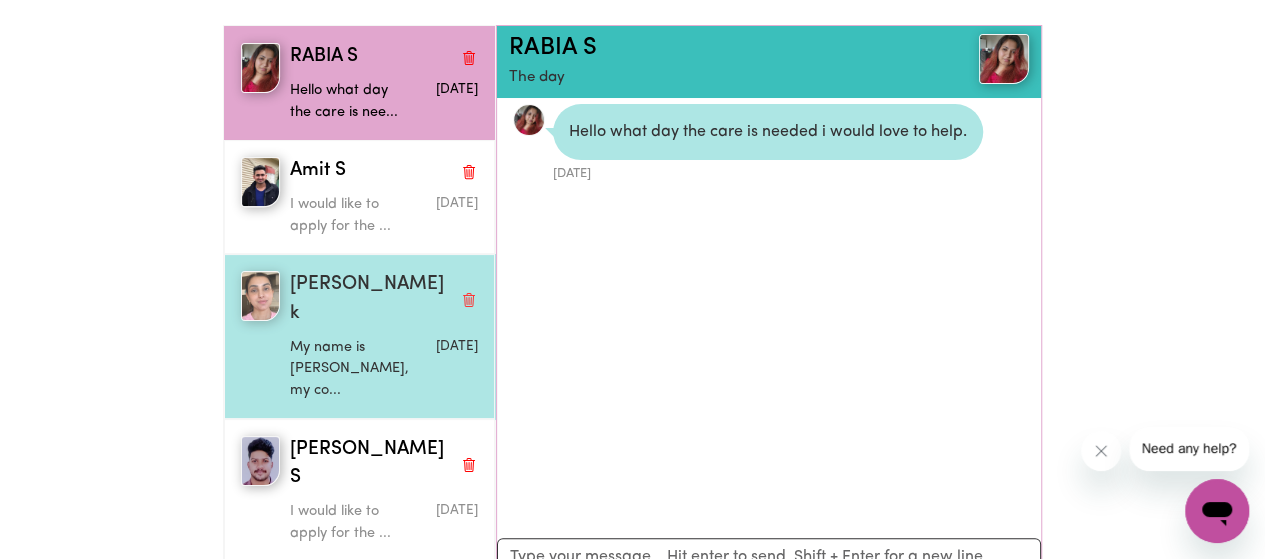 click on "My name is [PERSON_NAME], my co..." at bounding box center (352, 369) 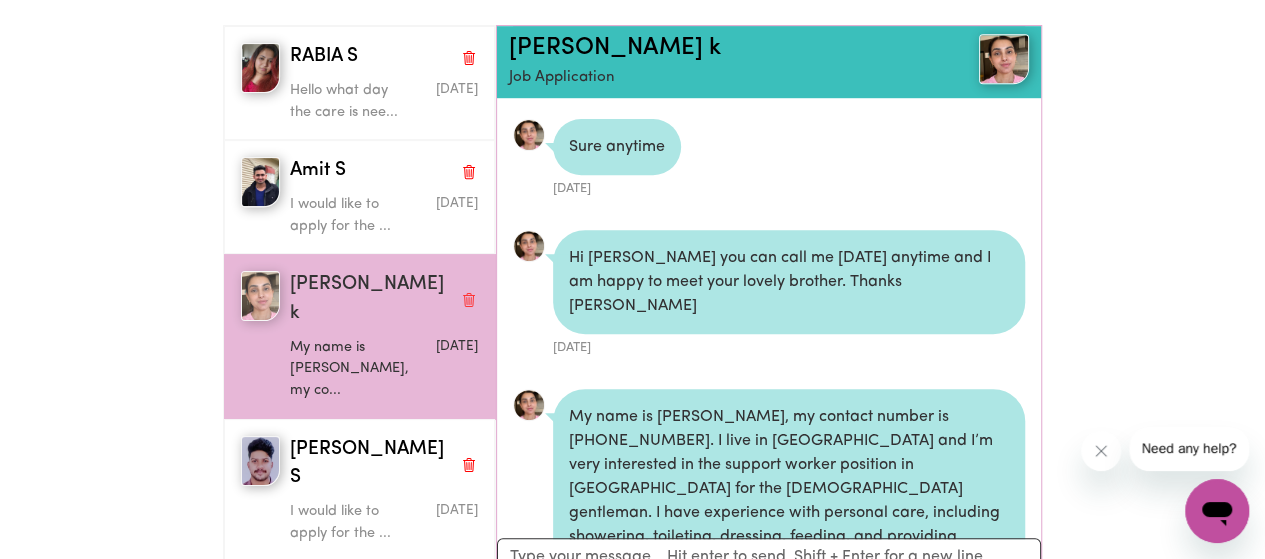 scroll, scrollTop: 904, scrollLeft: 0, axis: vertical 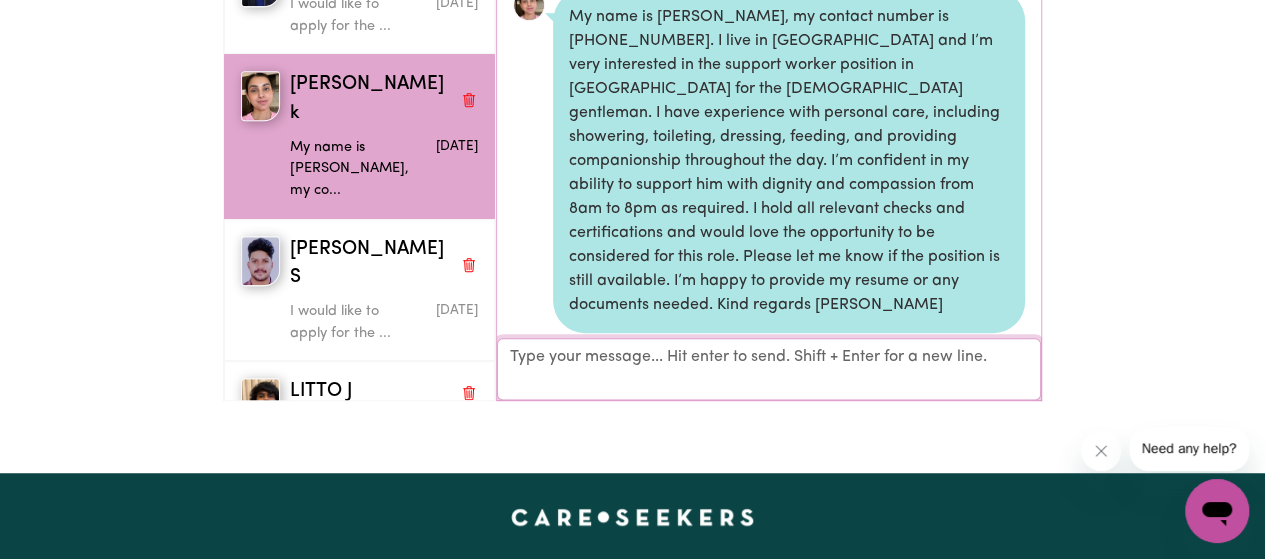 click on "Your reply" at bounding box center (769, 369) 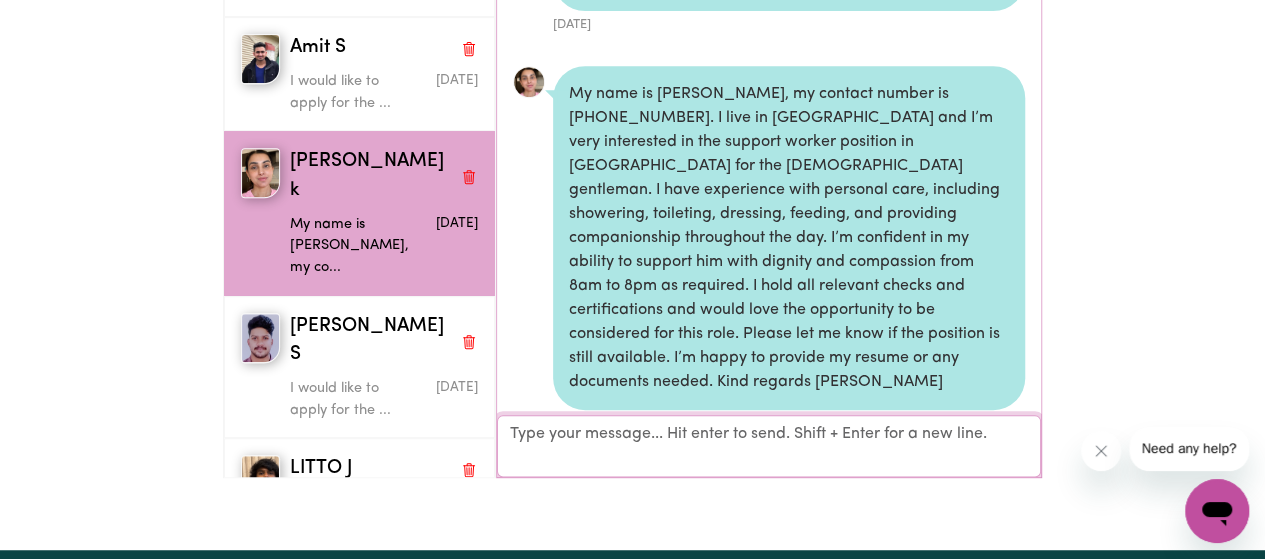 scroll, scrollTop: 300, scrollLeft: 0, axis: vertical 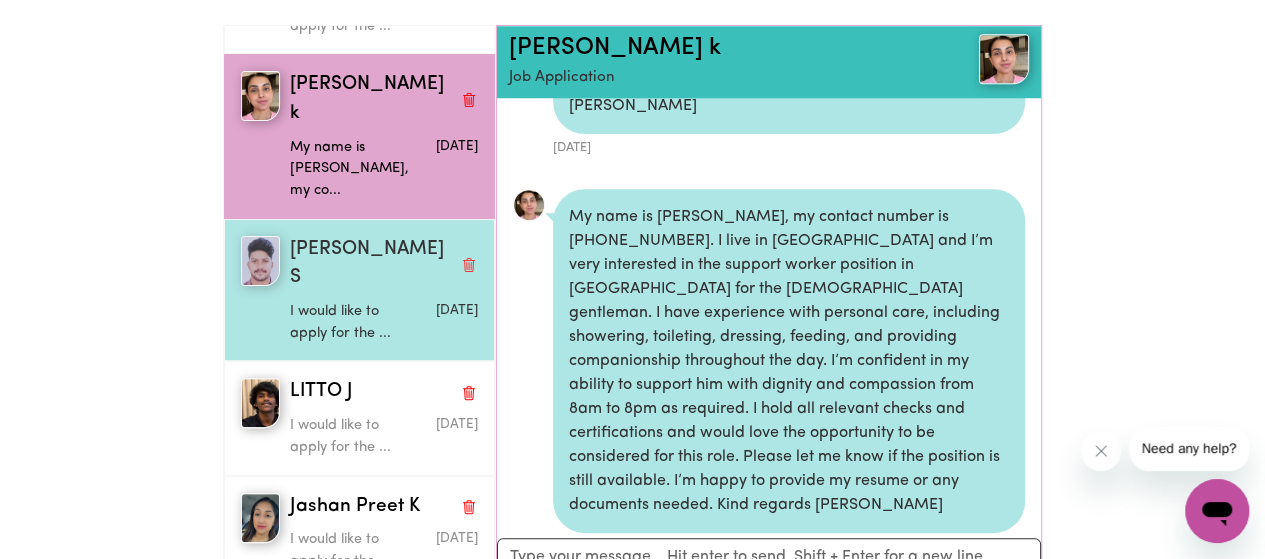 click on "[PERSON_NAME]  S I would like to apply for the ... [DATE]" at bounding box center (359, 290) 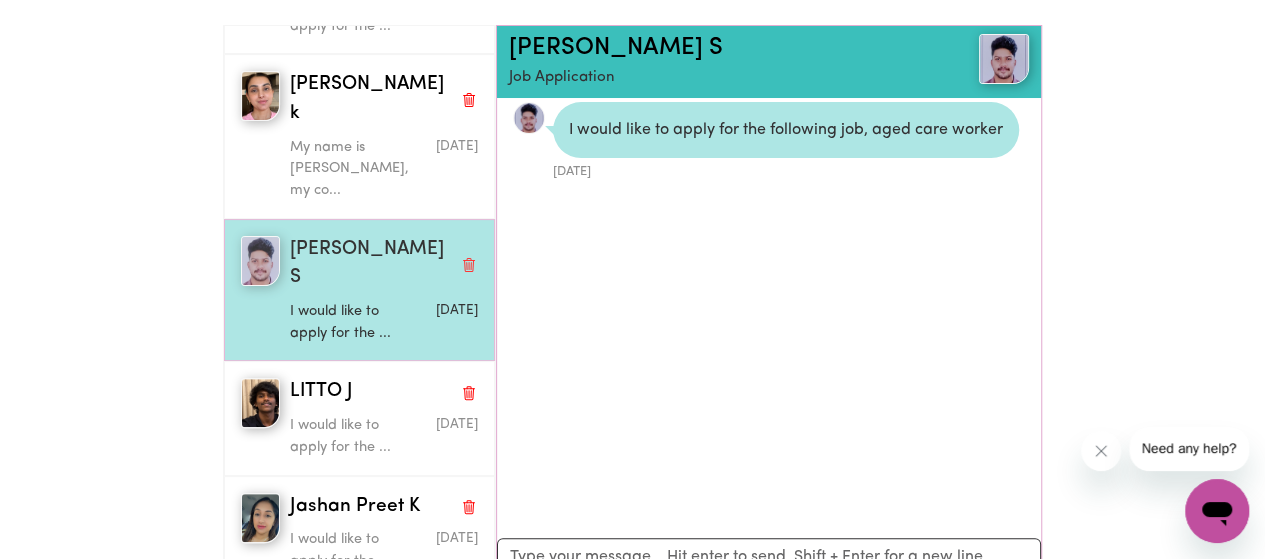 scroll, scrollTop: 10, scrollLeft: 0, axis: vertical 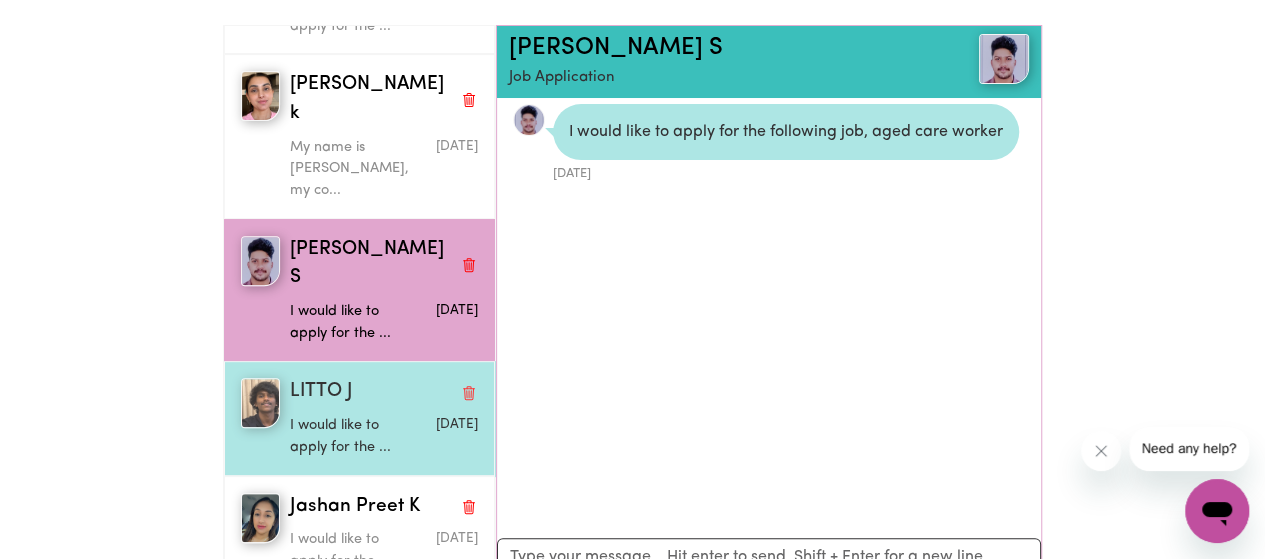 click at bounding box center (261, 403) 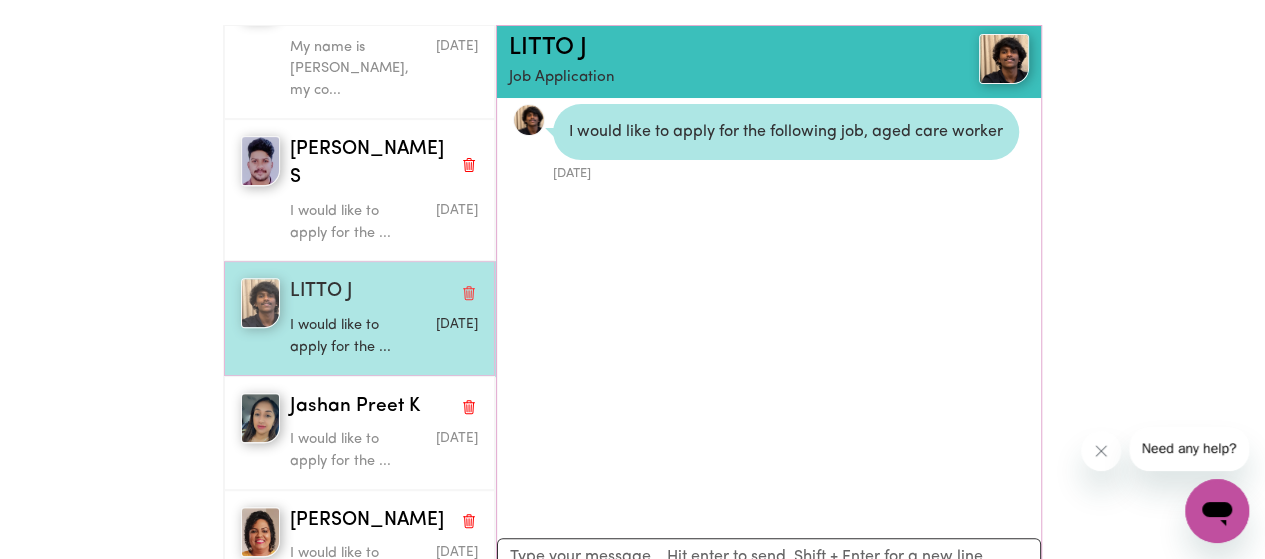 scroll, scrollTop: 400, scrollLeft: 0, axis: vertical 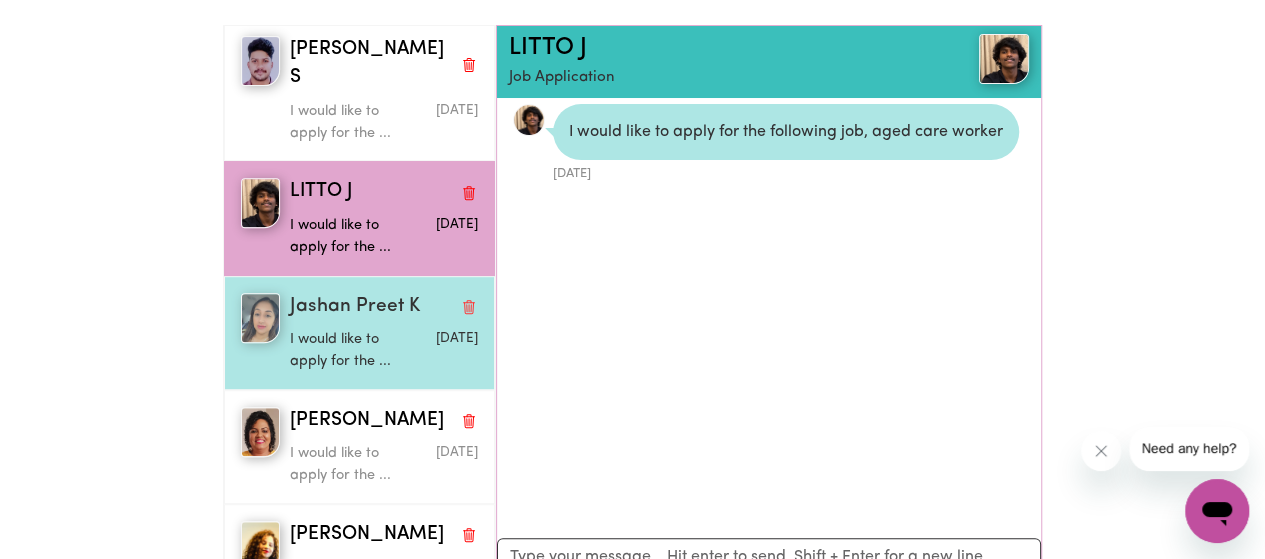 click on "I would like to apply for the ..." at bounding box center (352, 350) 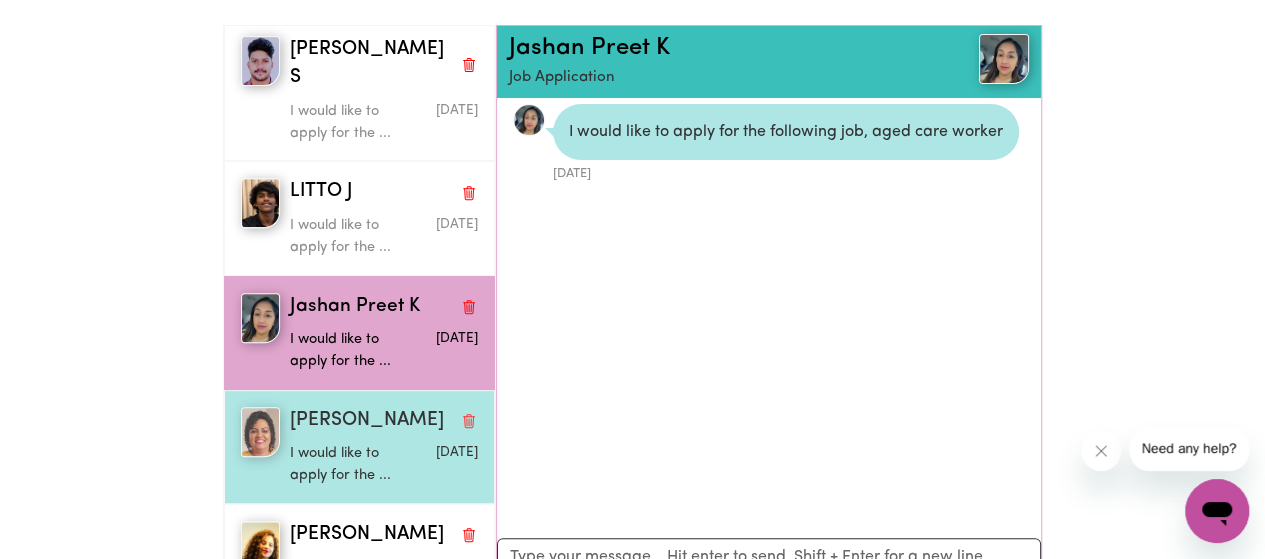 click on "I would like to apply for the ..." at bounding box center [352, 464] 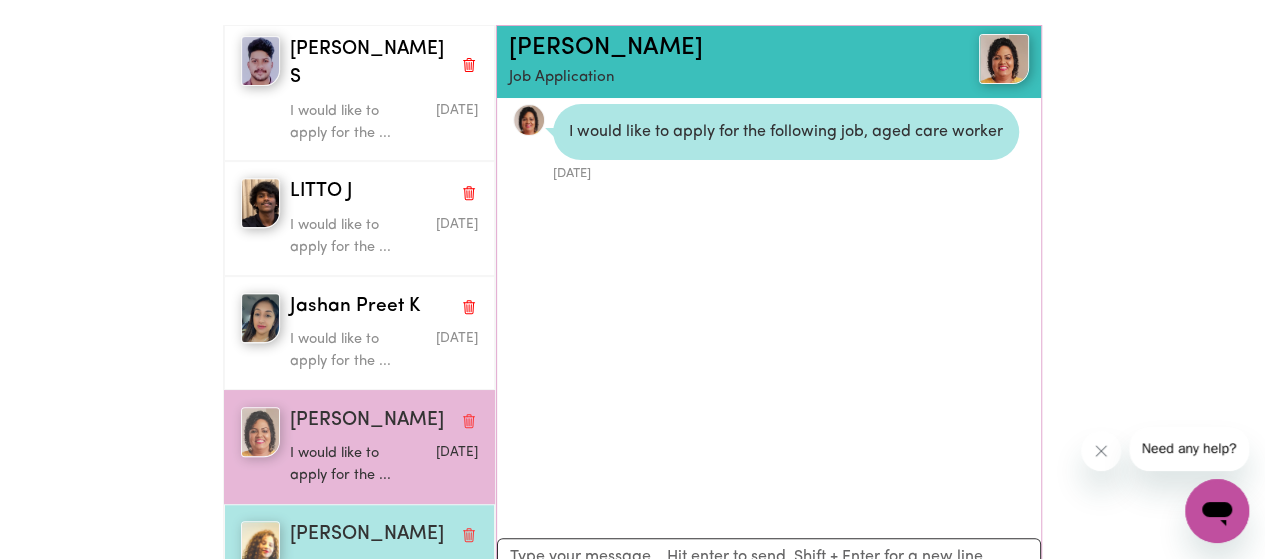 scroll, scrollTop: 0, scrollLeft: 0, axis: both 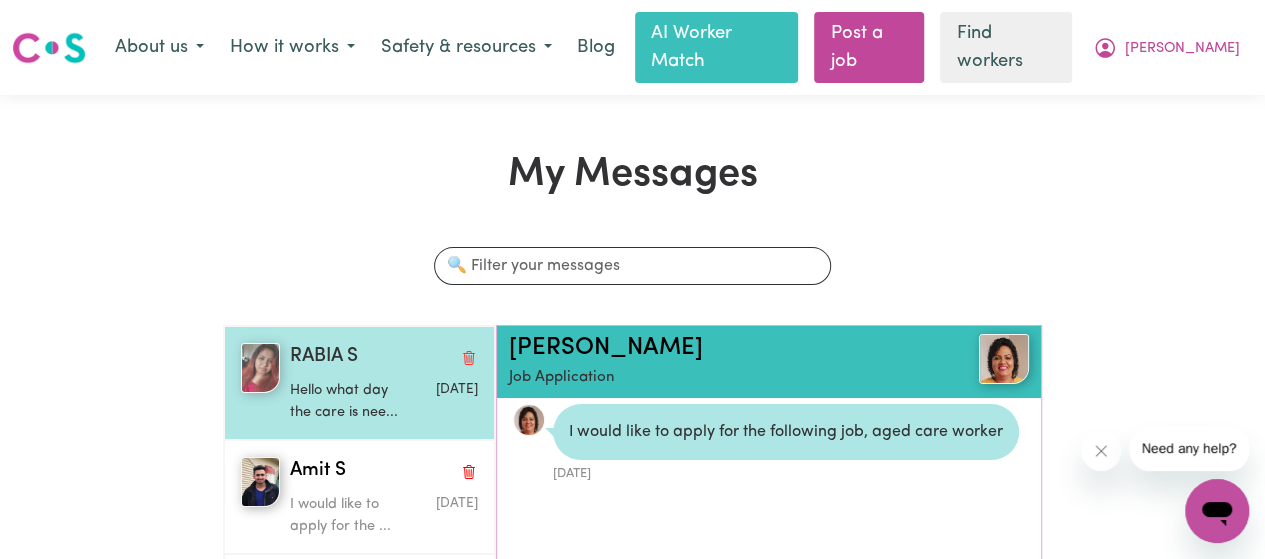 click on "Hello what day the care is nee..." at bounding box center (352, 401) 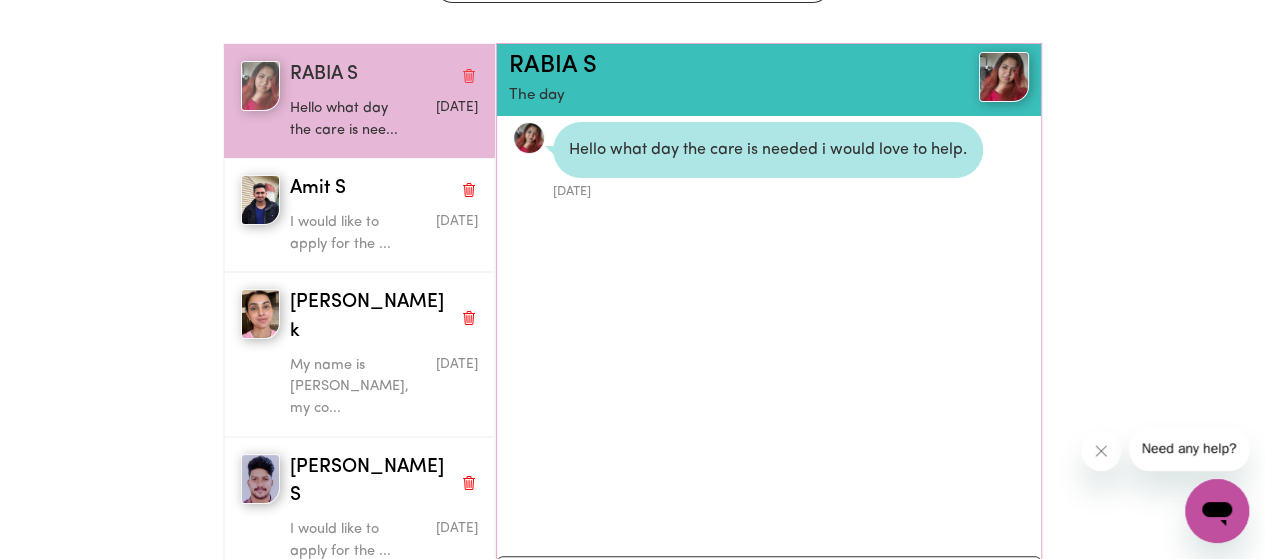 scroll, scrollTop: 300, scrollLeft: 0, axis: vertical 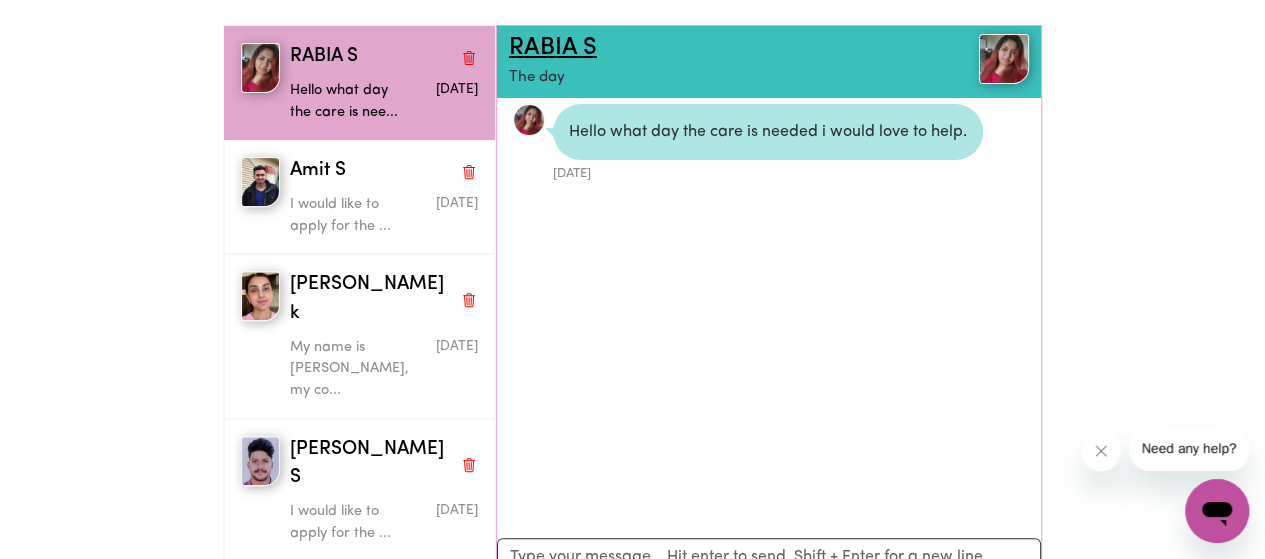 click on "RABIA S" at bounding box center (553, 48) 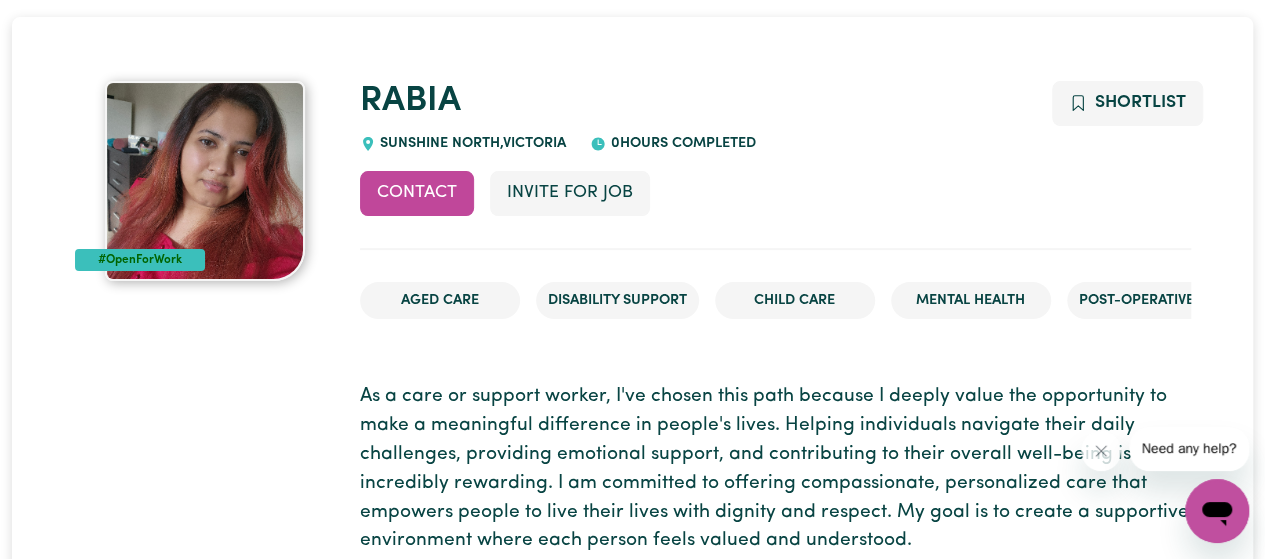 scroll, scrollTop: 200, scrollLeft: 0, axis: vertical 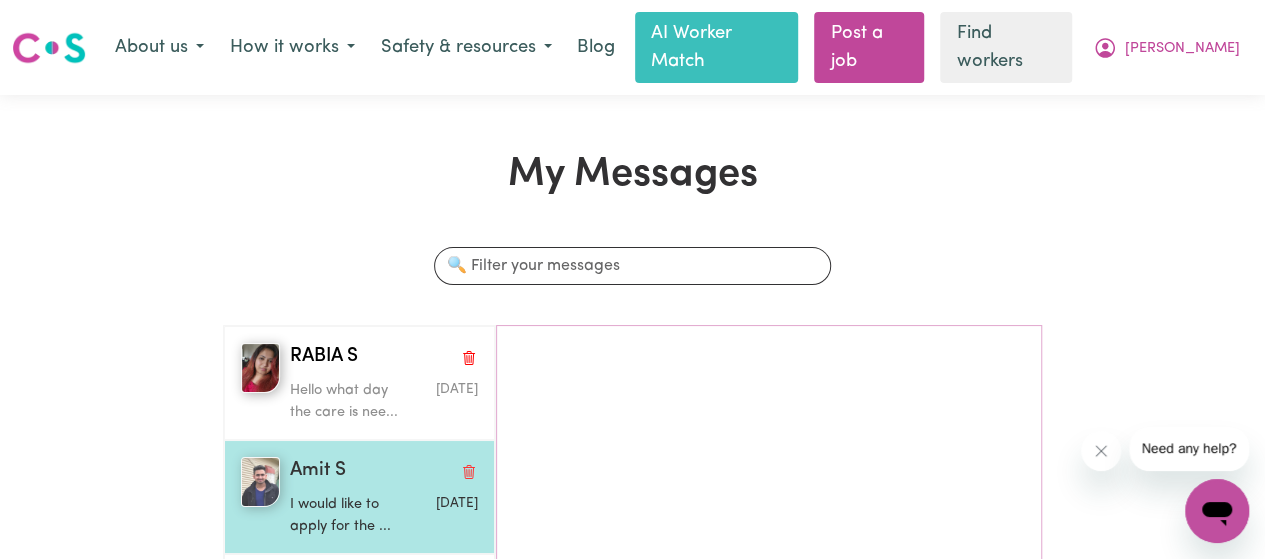 click on "Amit S" at bounding box center [318, 471] 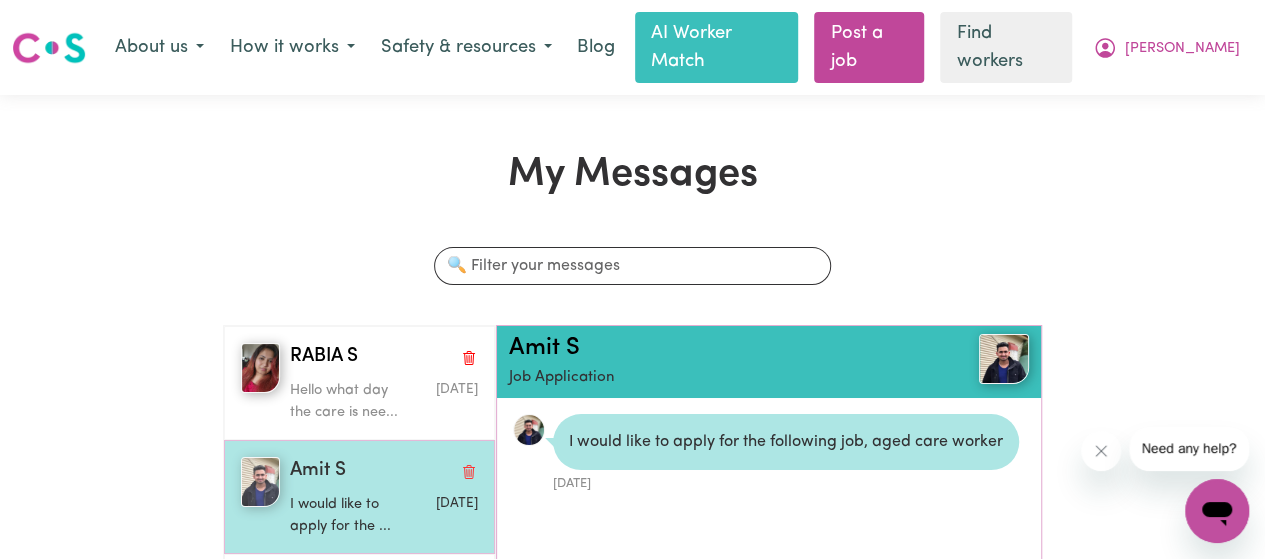 scroll, scrollTop: 10, scrollLeft: 0, axis: vertical 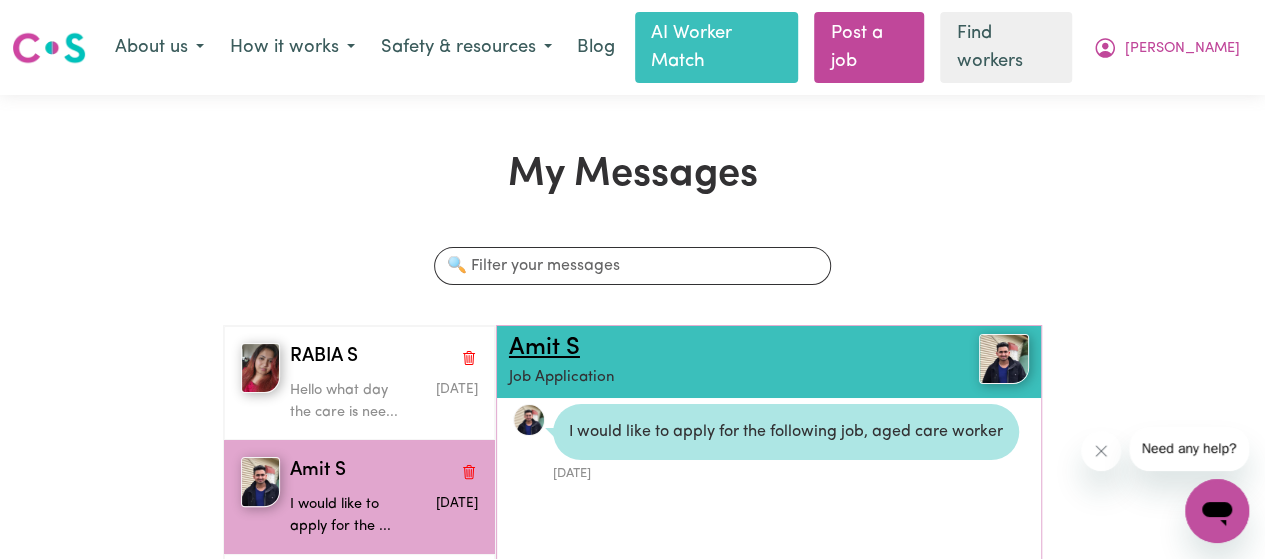 click on "Amit S" at bounding box center (544, 348) 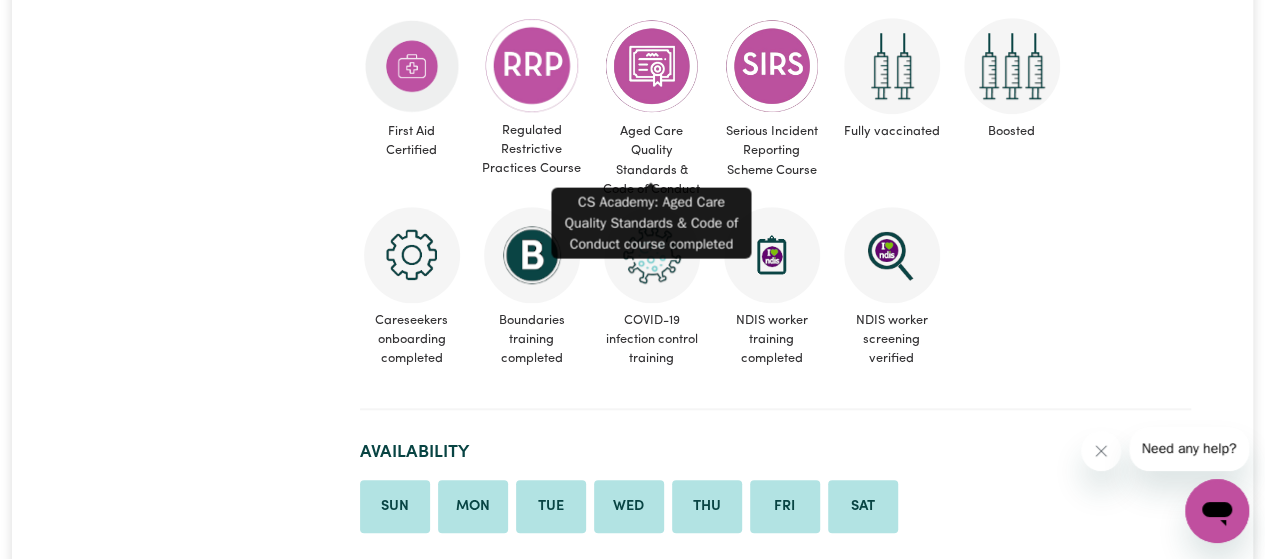 scroll, scrollTop: 800, scrollLeft: 0, axis: vertical 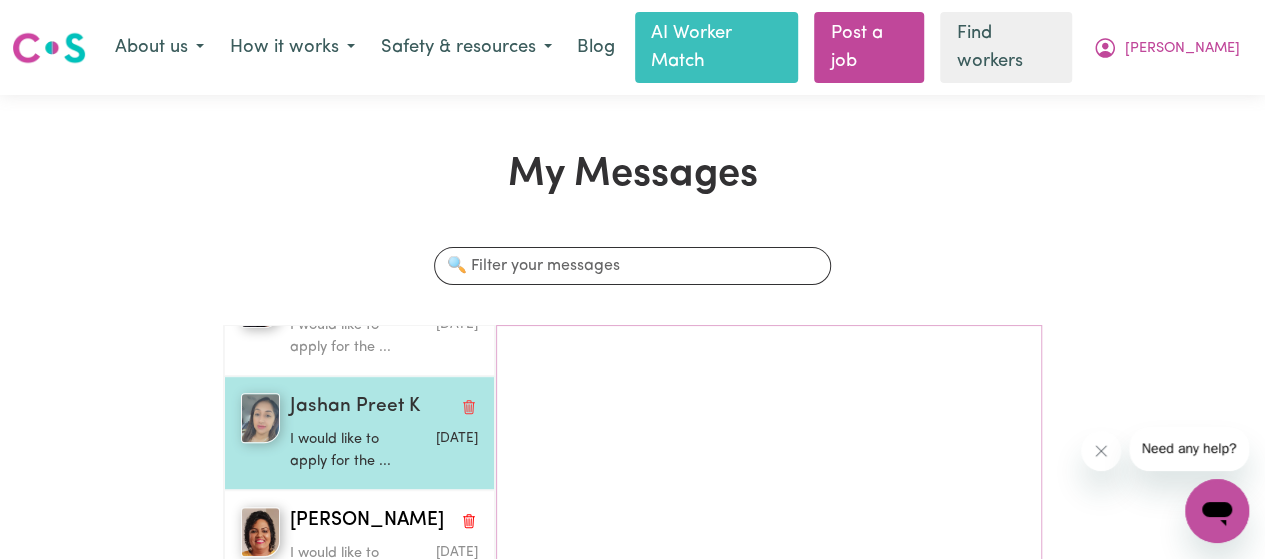 click on "Jashan Preet K" at bounding box center [355, 407] 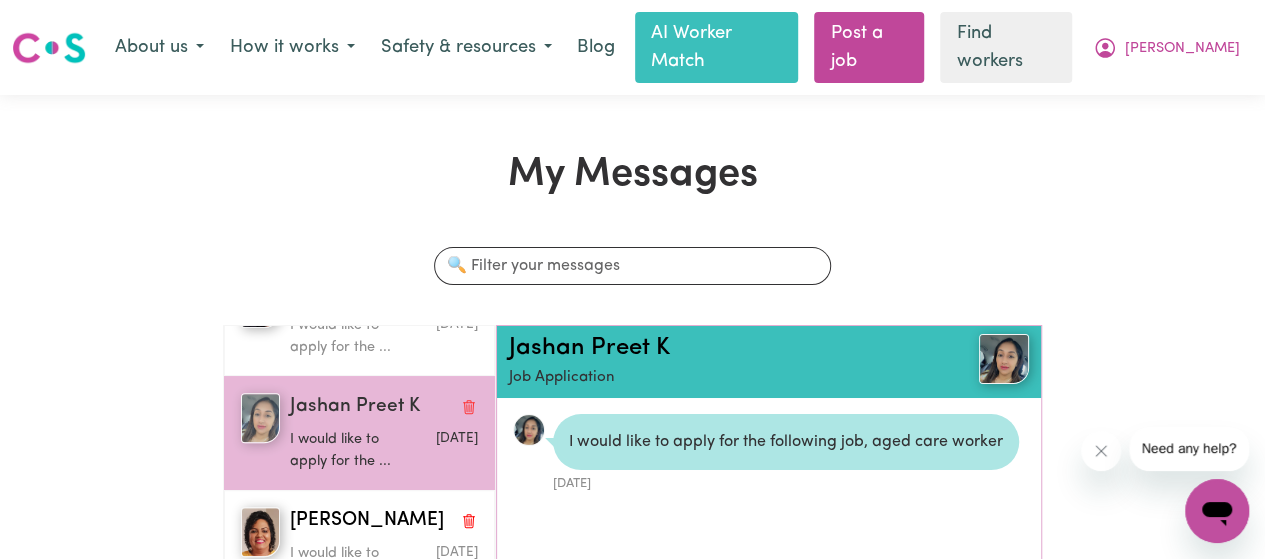 scroll, scrollTop: 10, scrollLeft: 0, axis: vertical 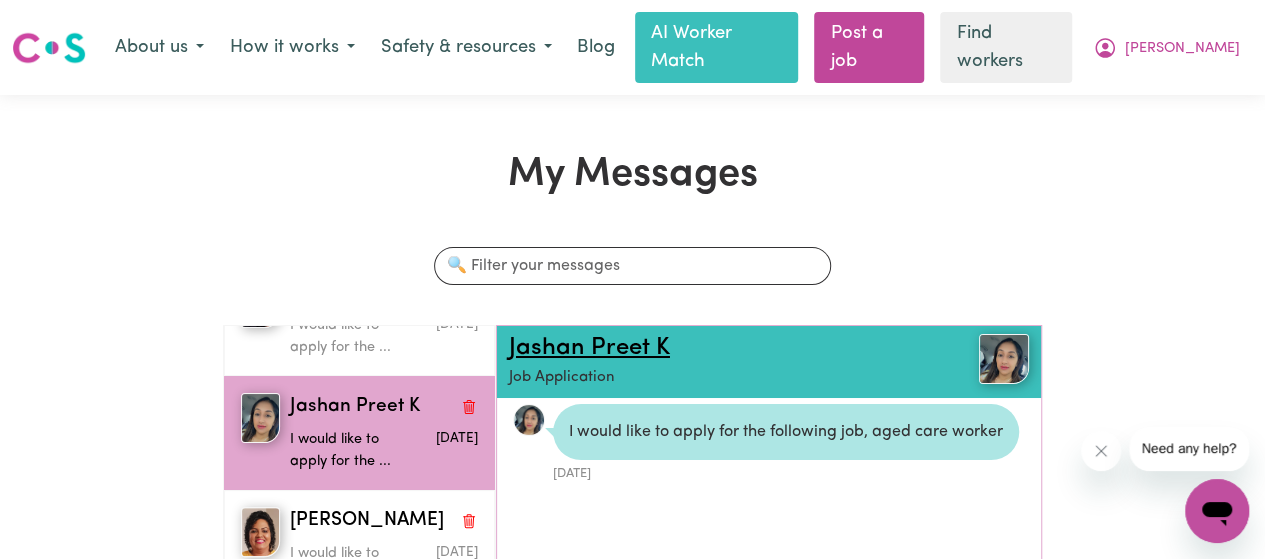 click on "Jashan Preet K" at bounding box center (589, 348) 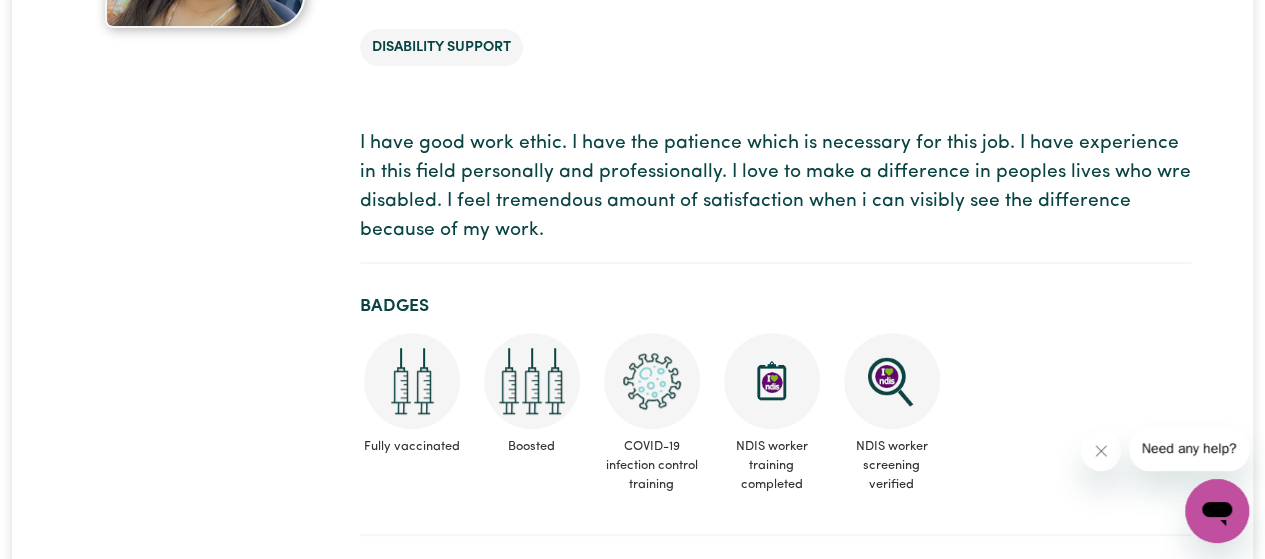 scroll, scrollTop: 400, scrollLeft: 0, axis: vertical 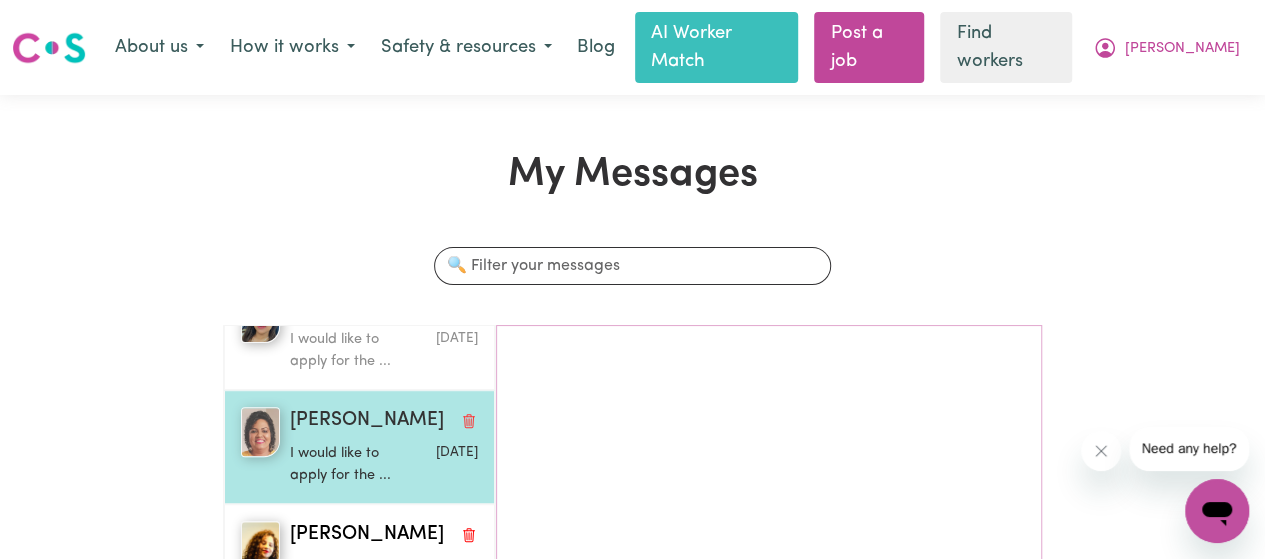 click on "[PERSON_NAME]" at bounding box center (367, 421) 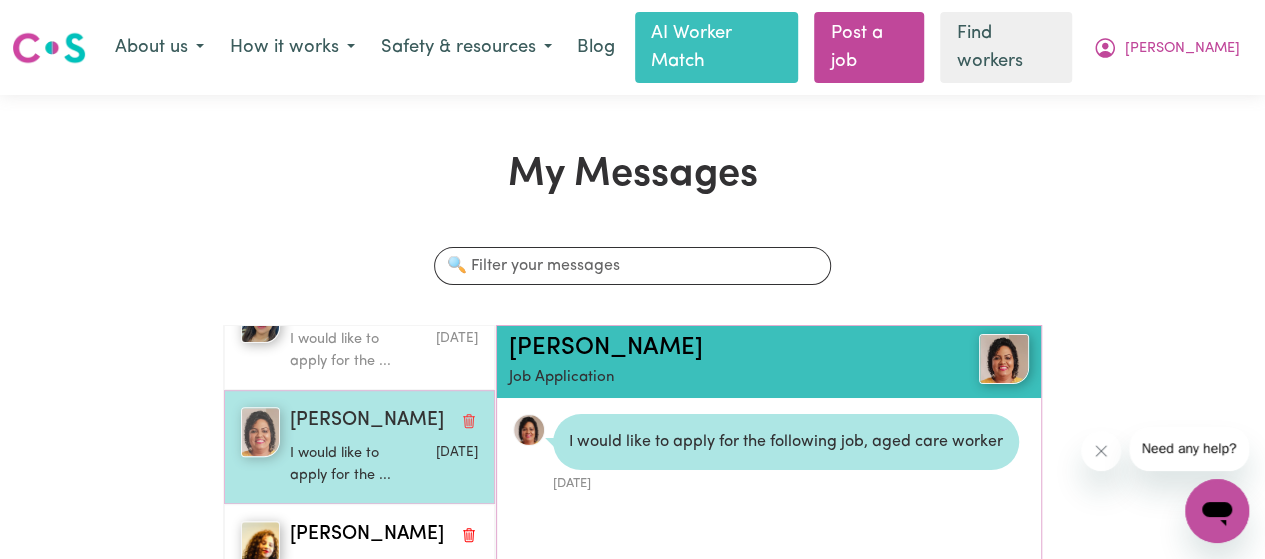 scroll, scrollTop: 10, scrollLeft: 0, axis: vertical 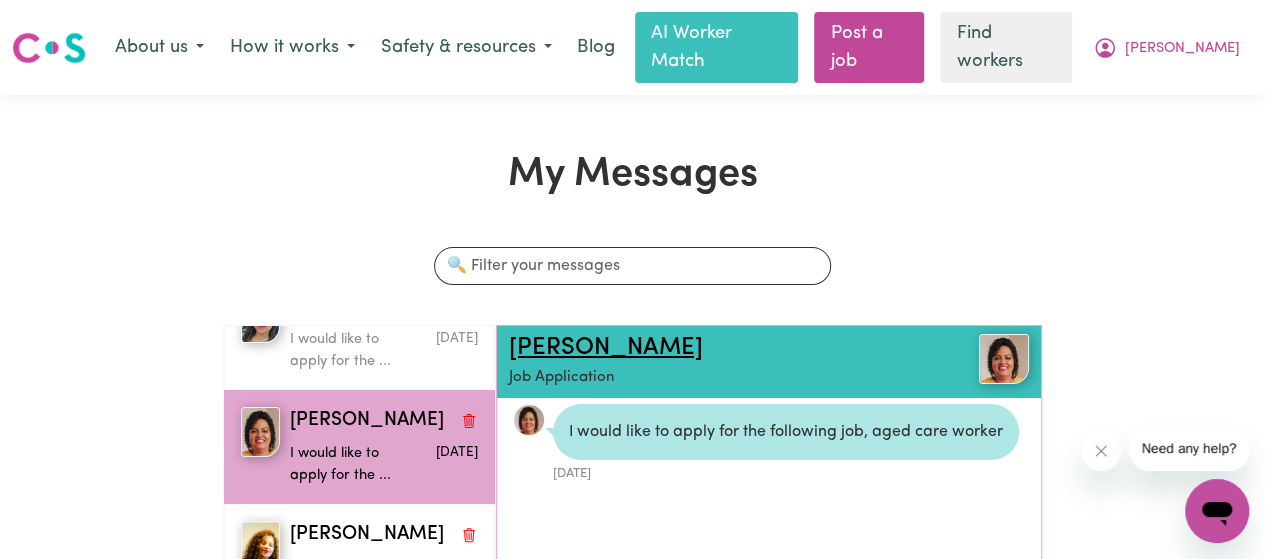 click on "[PERSON_NAME]" at bounding box center (606, 348) 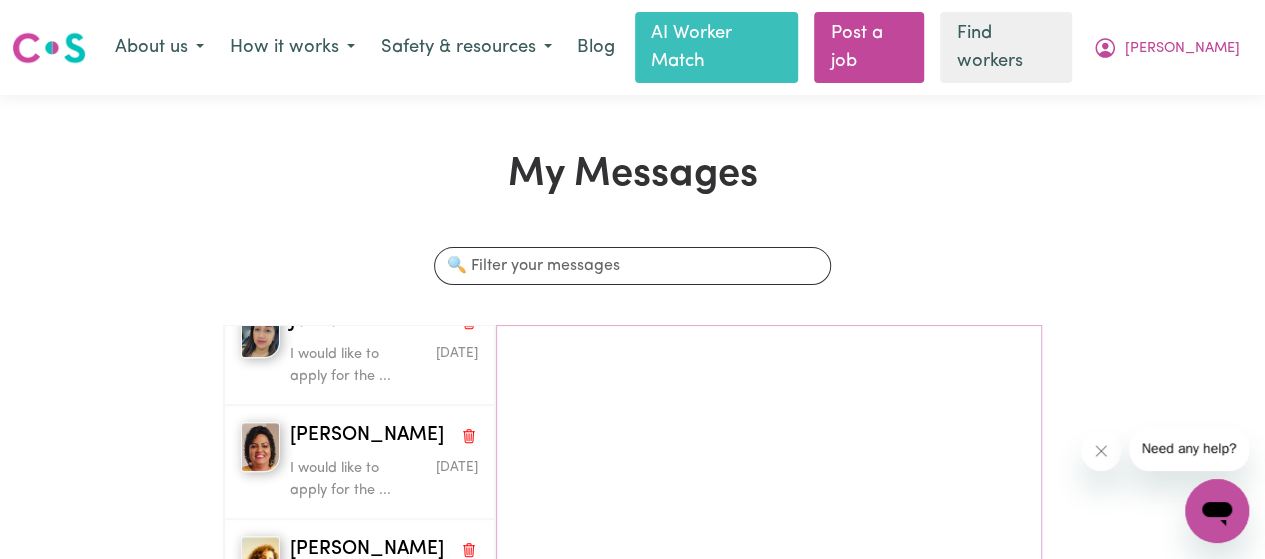 scroll, scrollTop: 700, scrollLeft: 0, axis: vertical 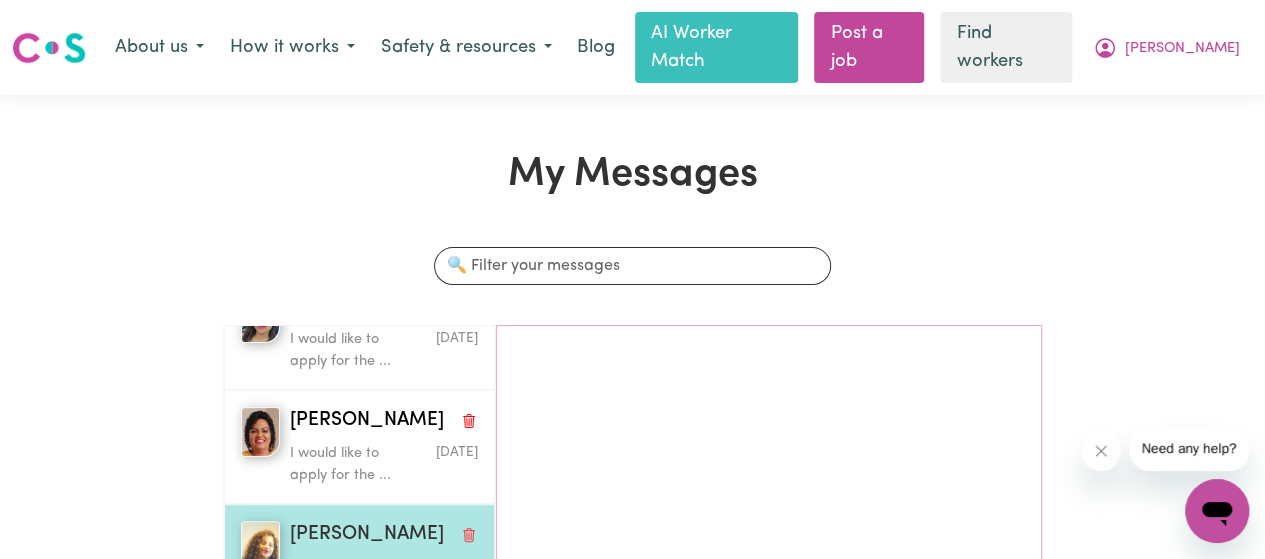 click on "[PERSON_NAME]" at bounding box center [367, 535] 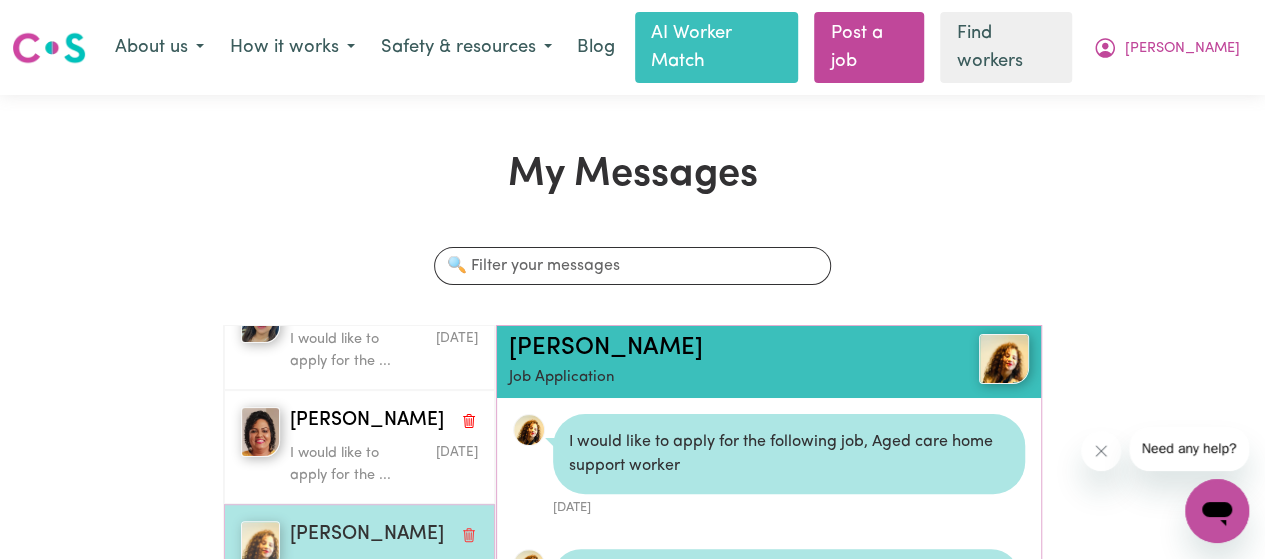 scroll, scrollTop: 10, scrollLeft: 0, axis: vertical 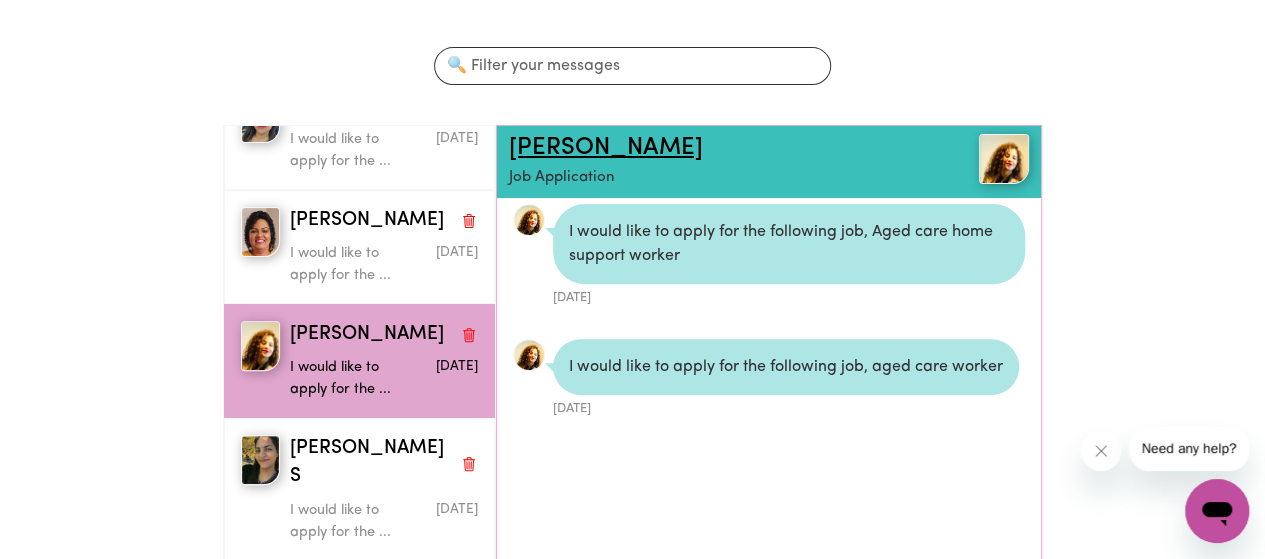 click on "[PERSON_NAME]" at bounding box center [606, 148] 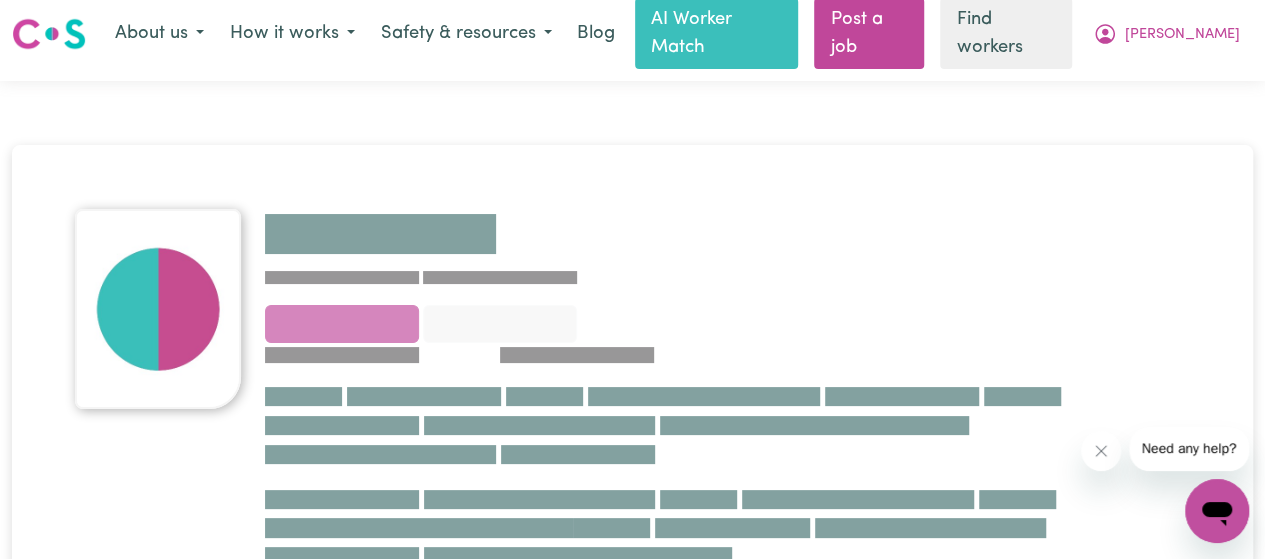 scroll, scrollTop: 0, scrollLeft: 0, axis: both 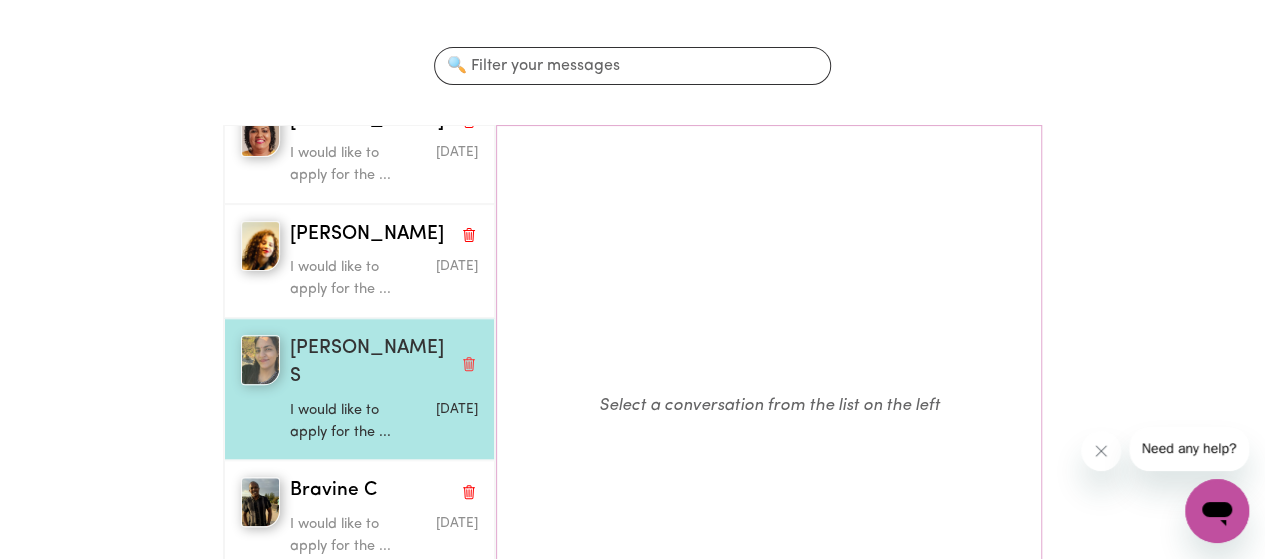 click on "[PERSON_NAME] S" at bounding box center (371, 364) 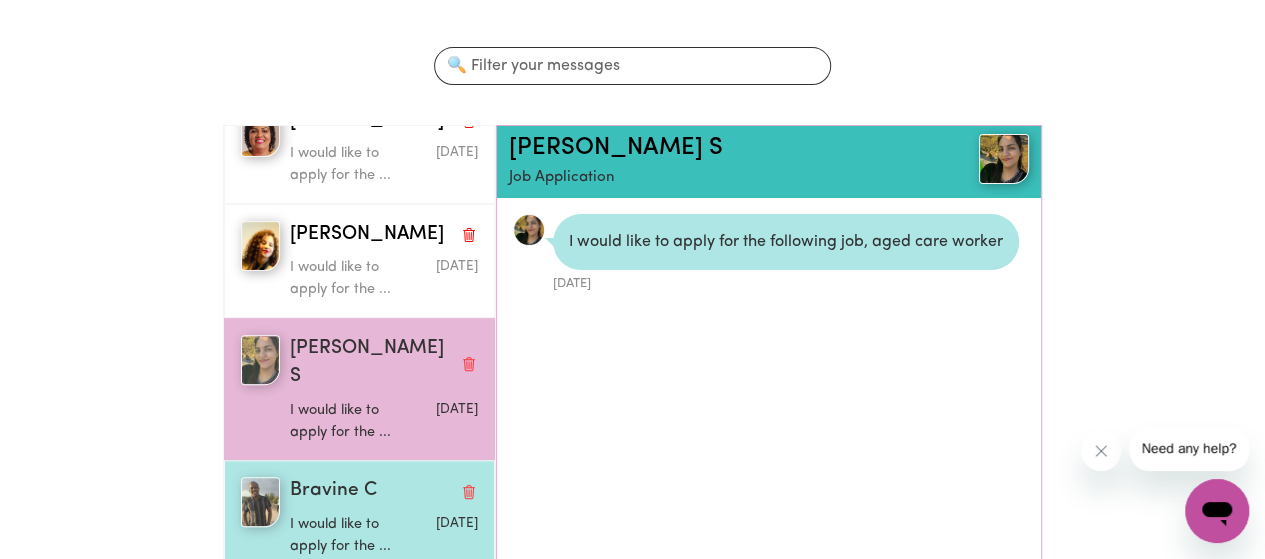 scroll, scrollTop: 10, scrollLeft: 0, axis: vertical 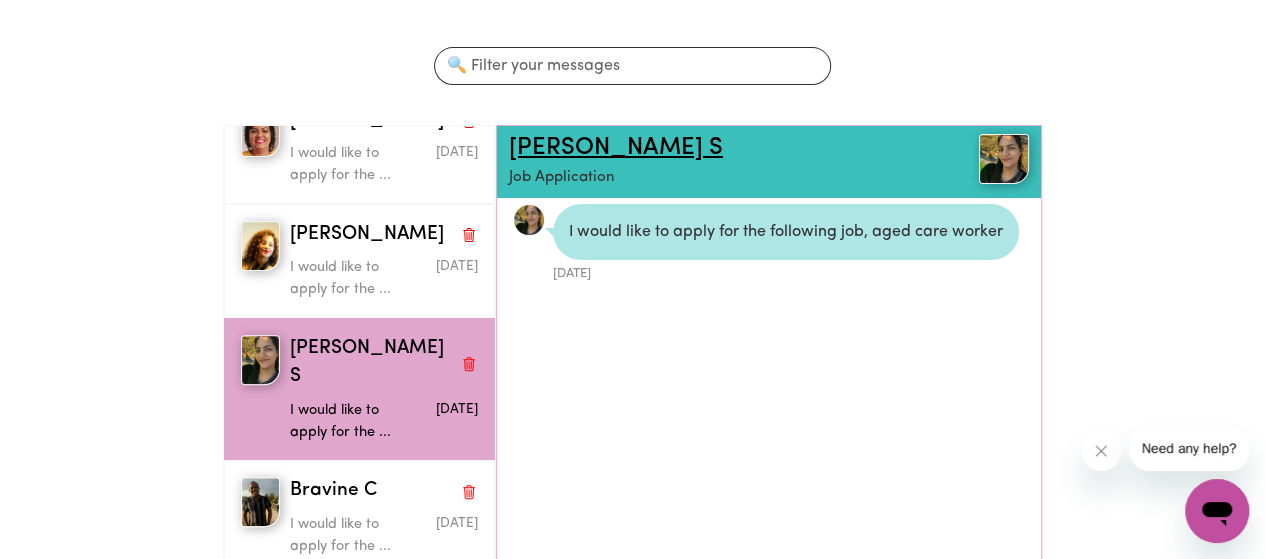 click on "[PERSON_NAME] S" at bounding box center [616, 148] 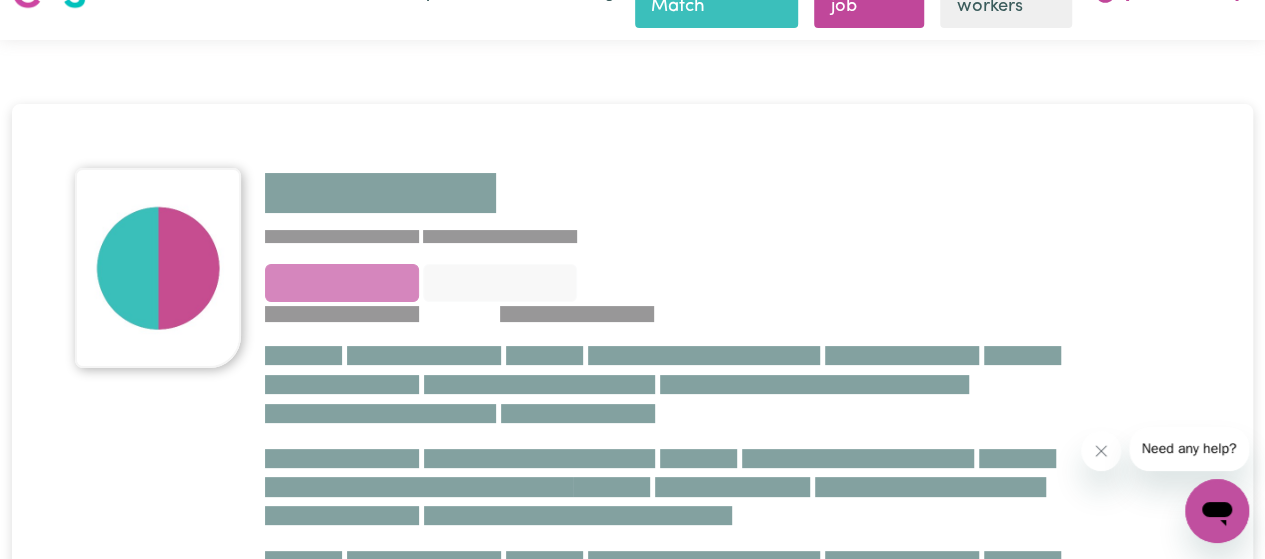 scroll, scrollTop: 0, scrollLeft: 0, axis: both 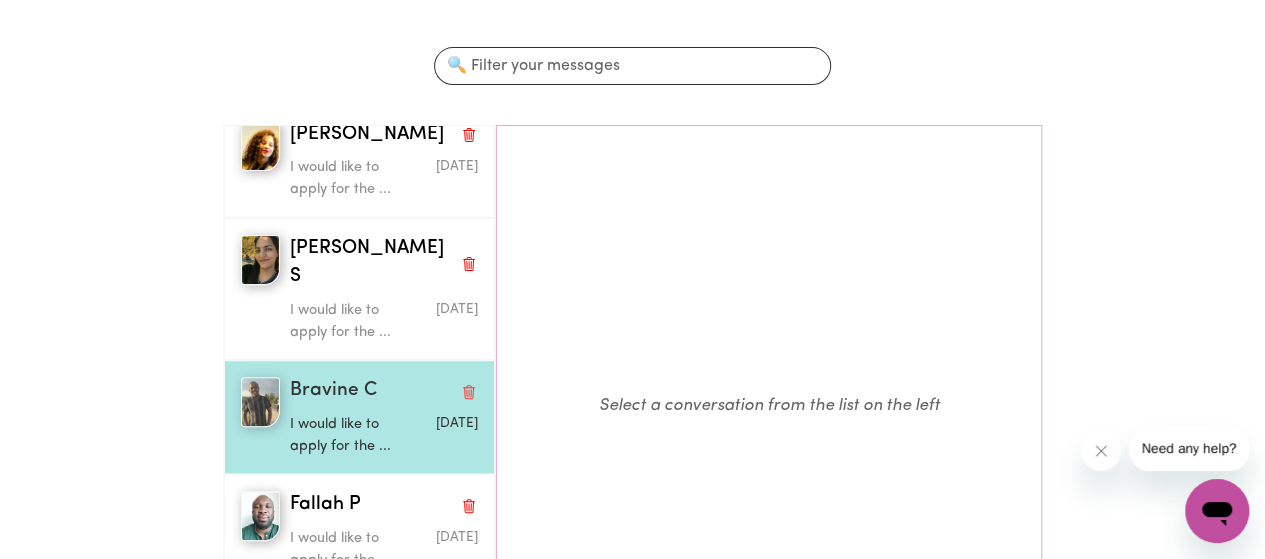 click on "Bravine C" at bounding box center [333, 391] 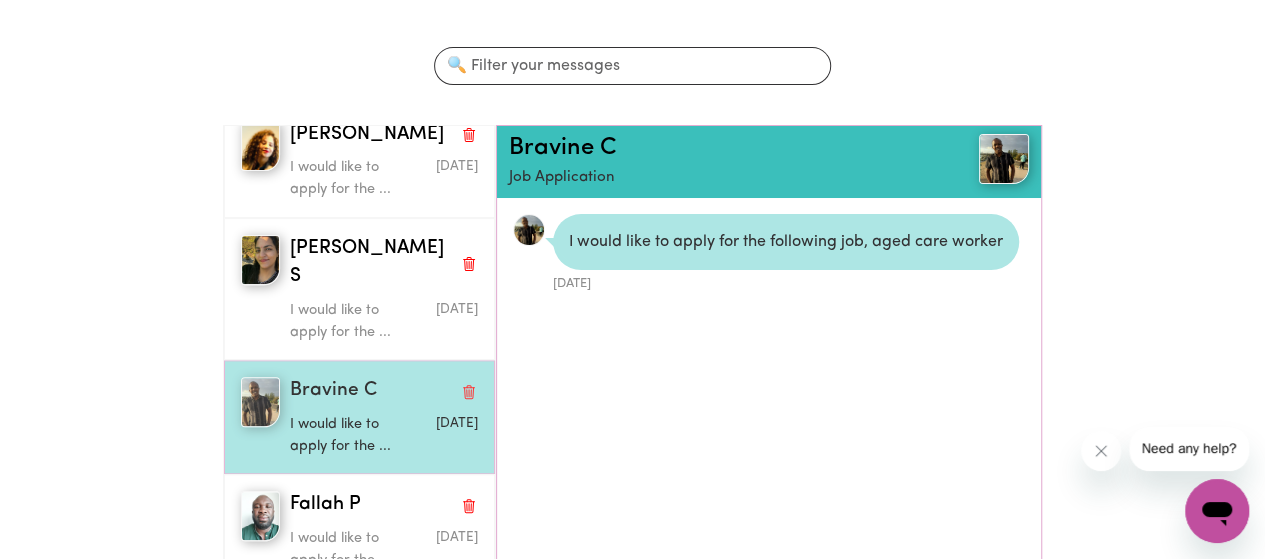 scroll, scrollTop: 10, scrollLeft: 0, axis: vertical 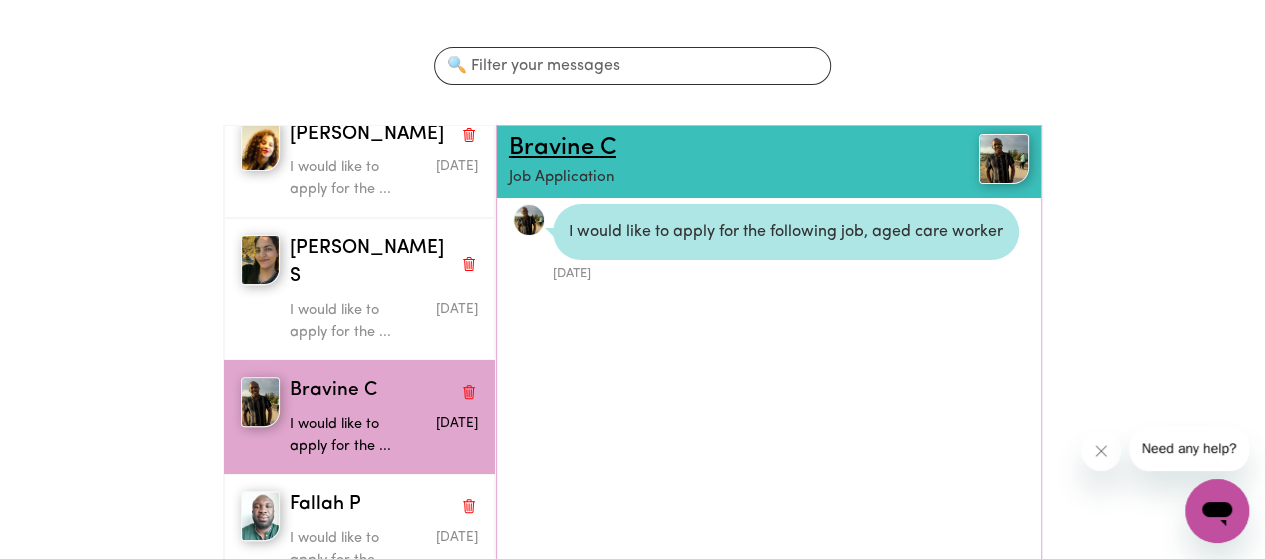 click on "Bravine C" at bounding box center [562, 148] 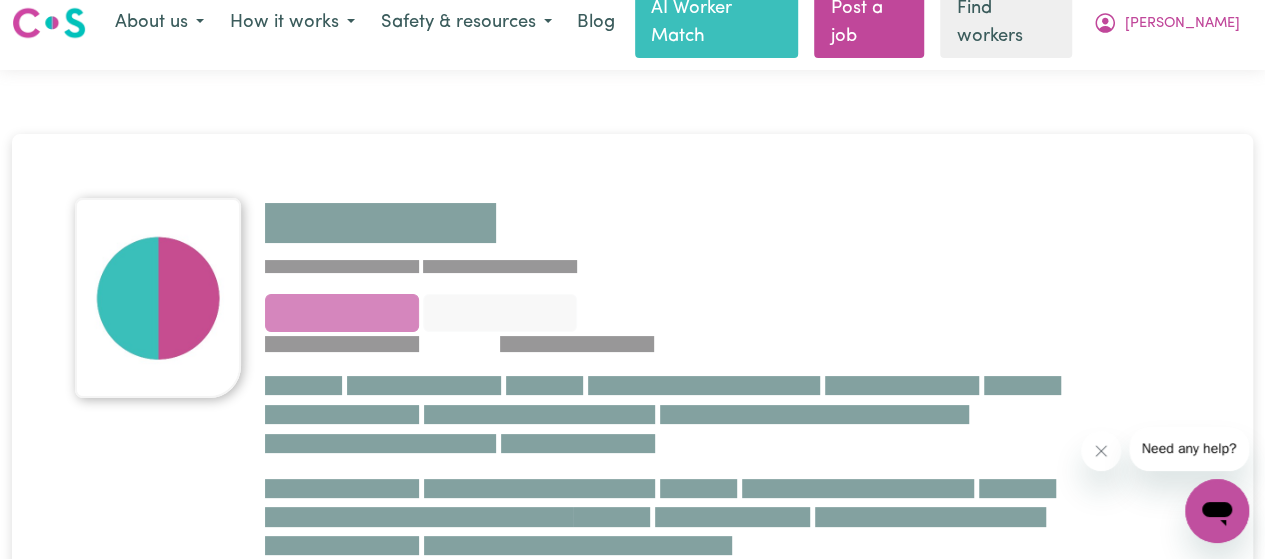scroll, scrollTop: 0, scrollLeft: 0, axis: both 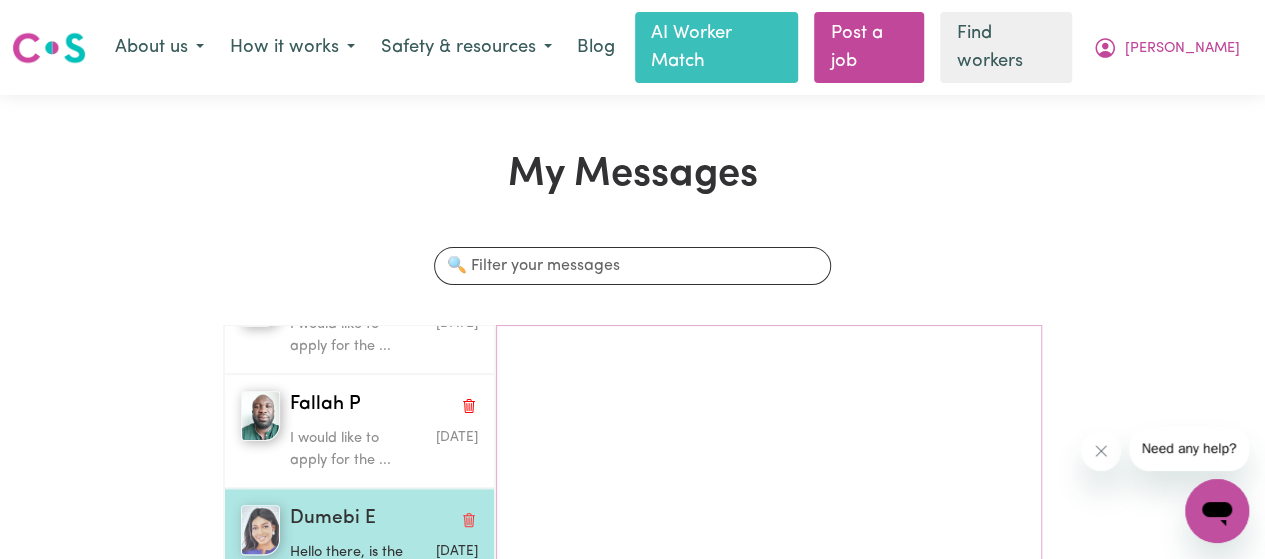 click on "Dumebi E" at bounding box center [333, 519] 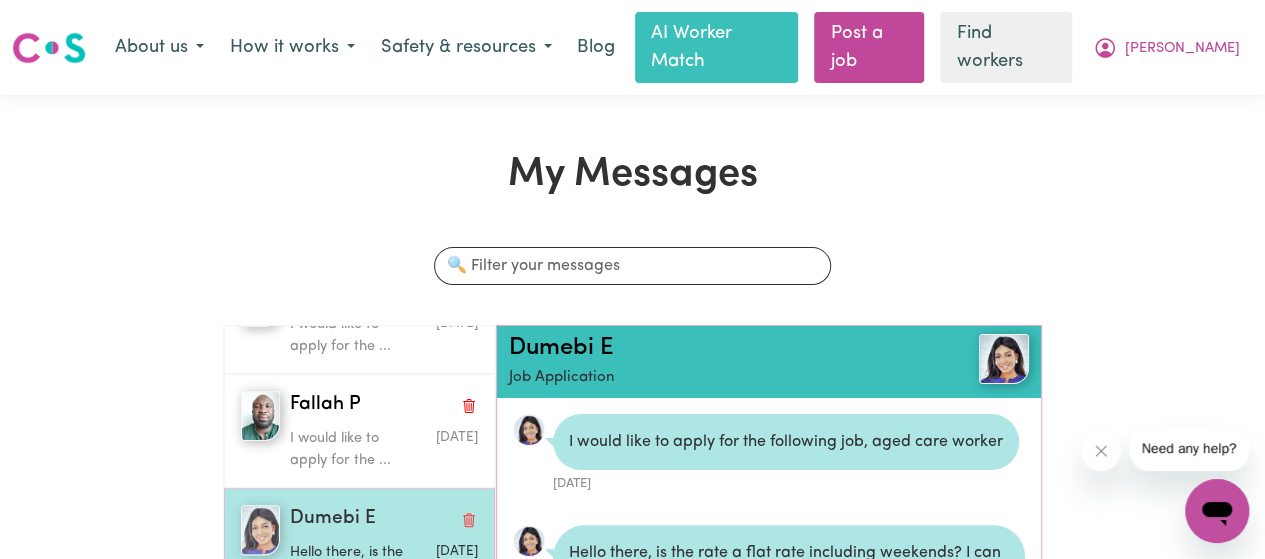 scroll, scrollTop: 10, scrollLeft: 0, axis: vertical 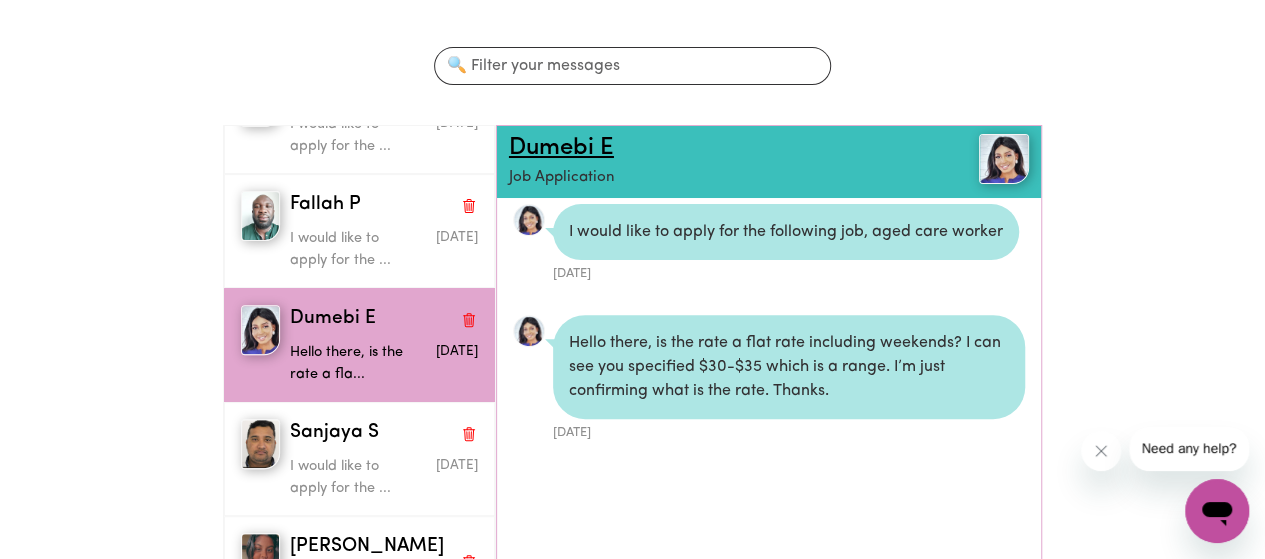 click on "Dumebi E" at bounding box center (561, 148) 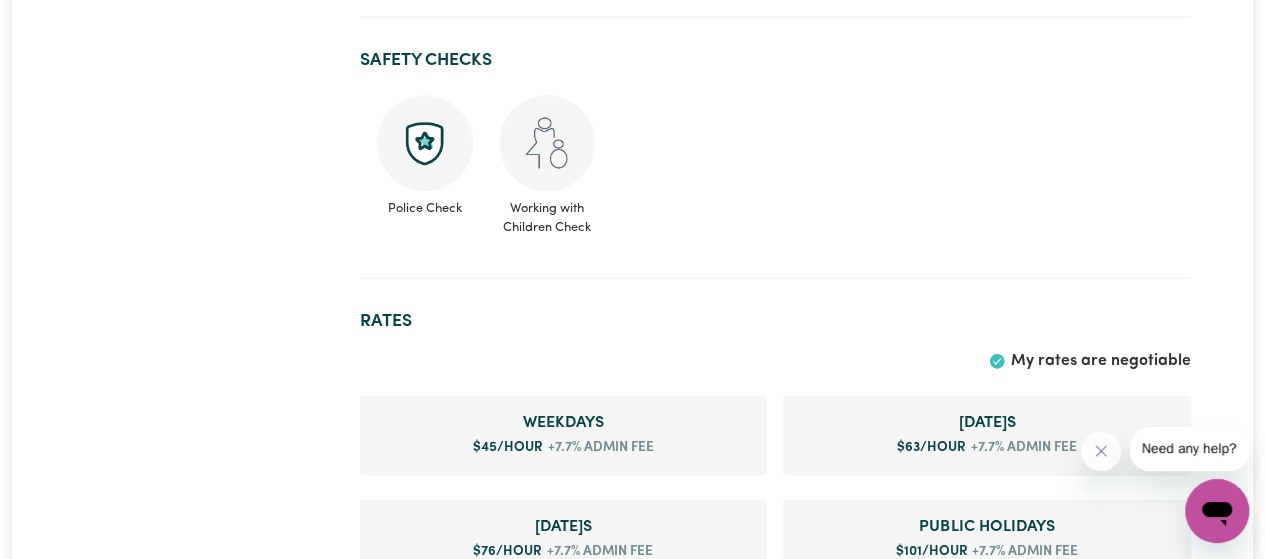 scroll, scrollTop: 1100, scrollLeft: 0, axis: vertical 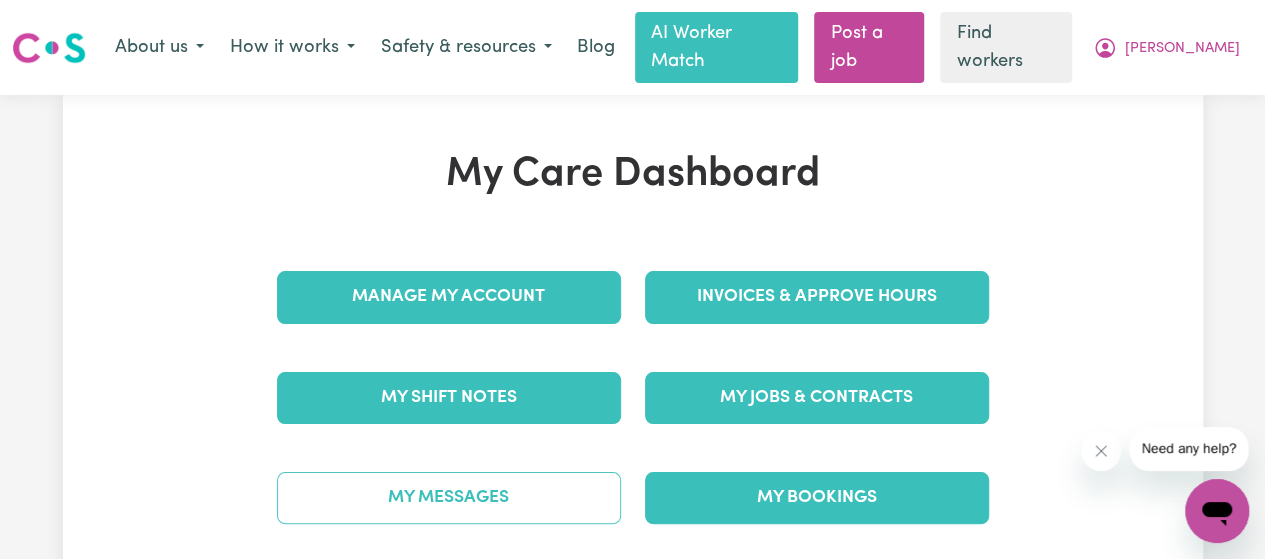 click on "My Messages" at bounding box center [449, 498] 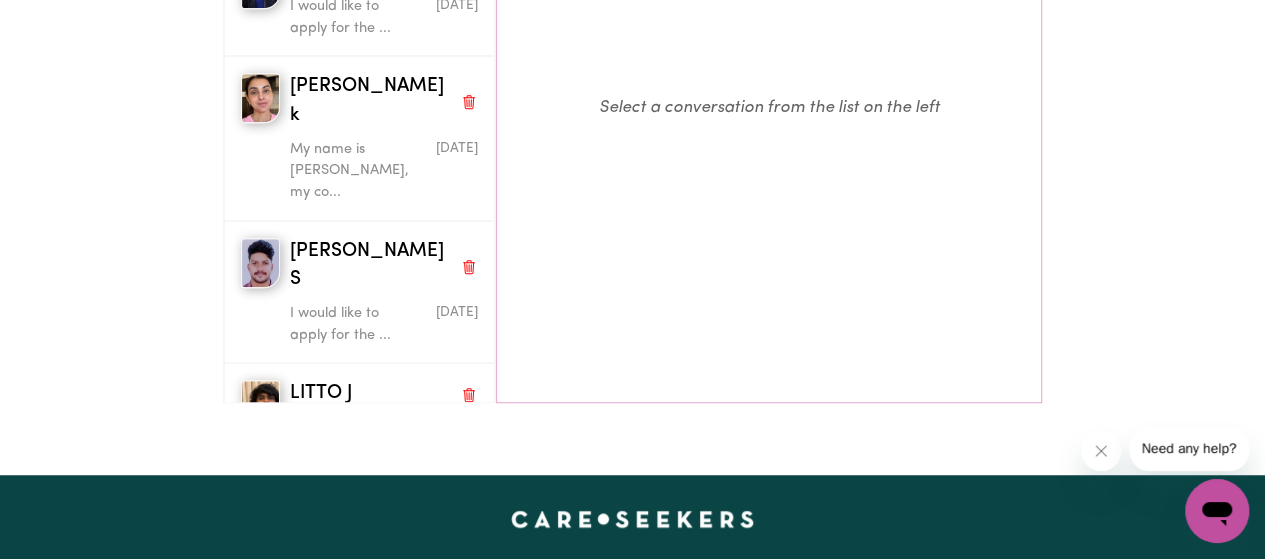 scroll, scrollTop: 500, scrollLeft: 0, axis: vertical 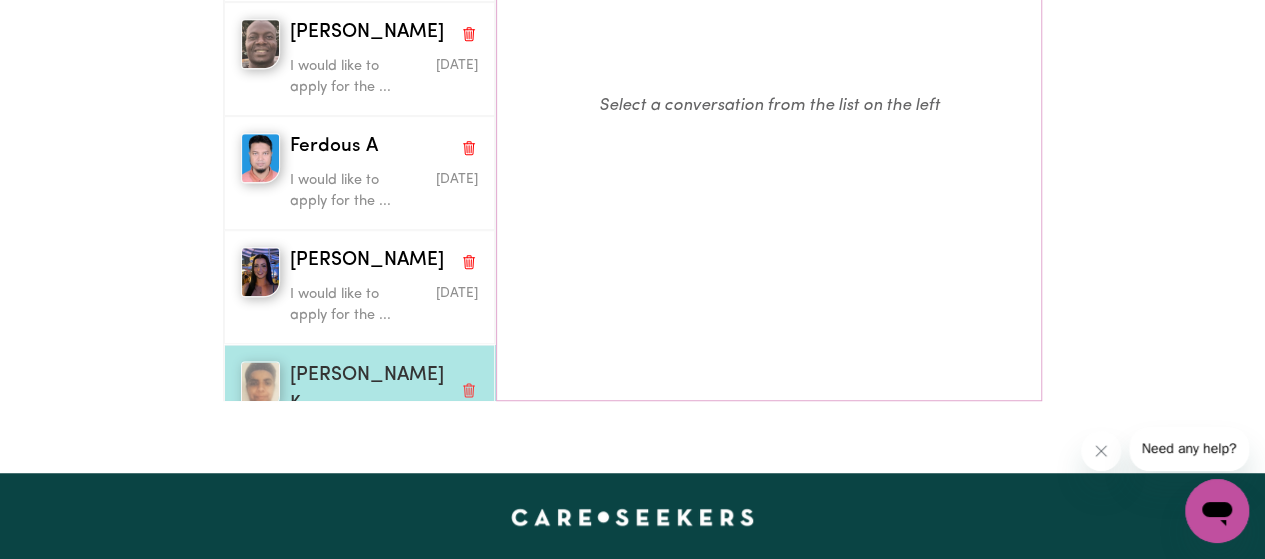 click on "[PERSON_NAME] K" at bounding box center (371, 390) 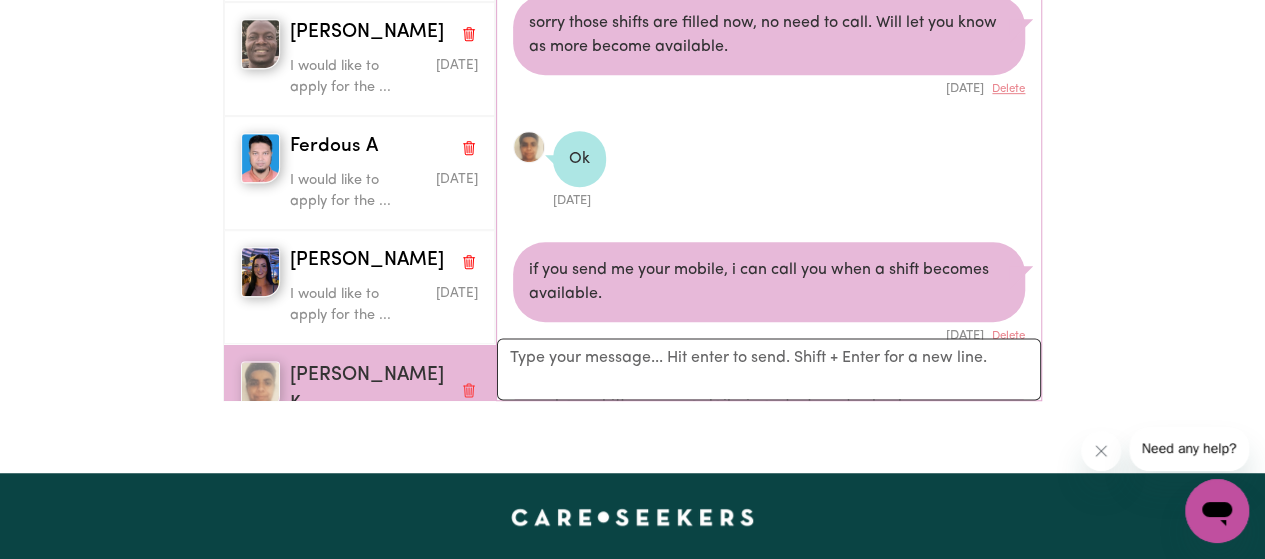 scroll, scrollTop: 1509, scrollLeft: 0, axis: vertical 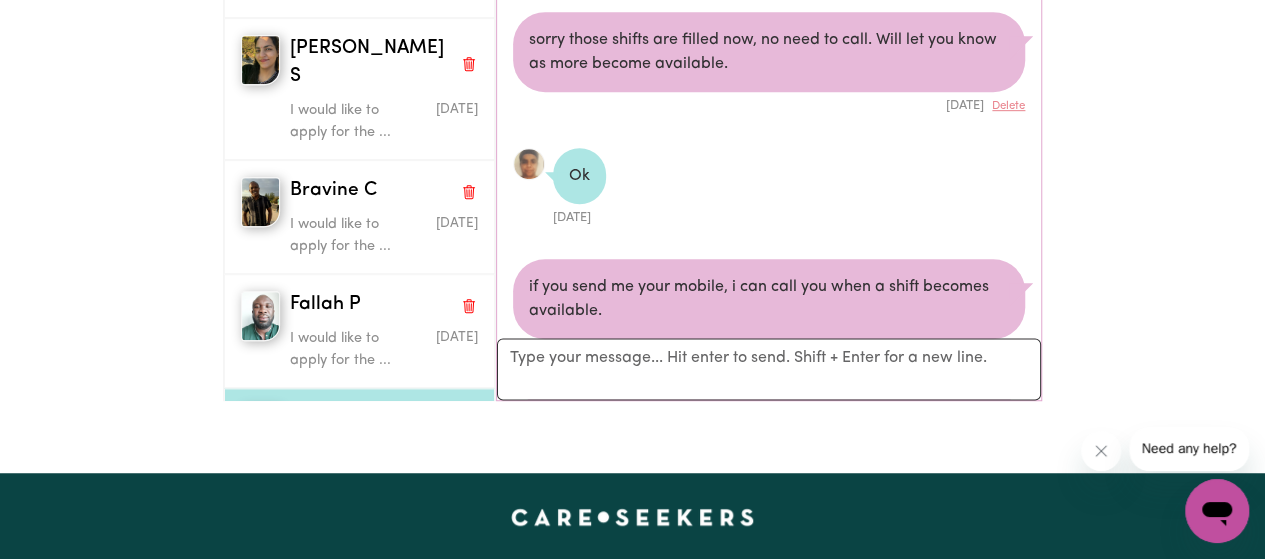 click on "Dumebi E" at bounding box center [333, 419] 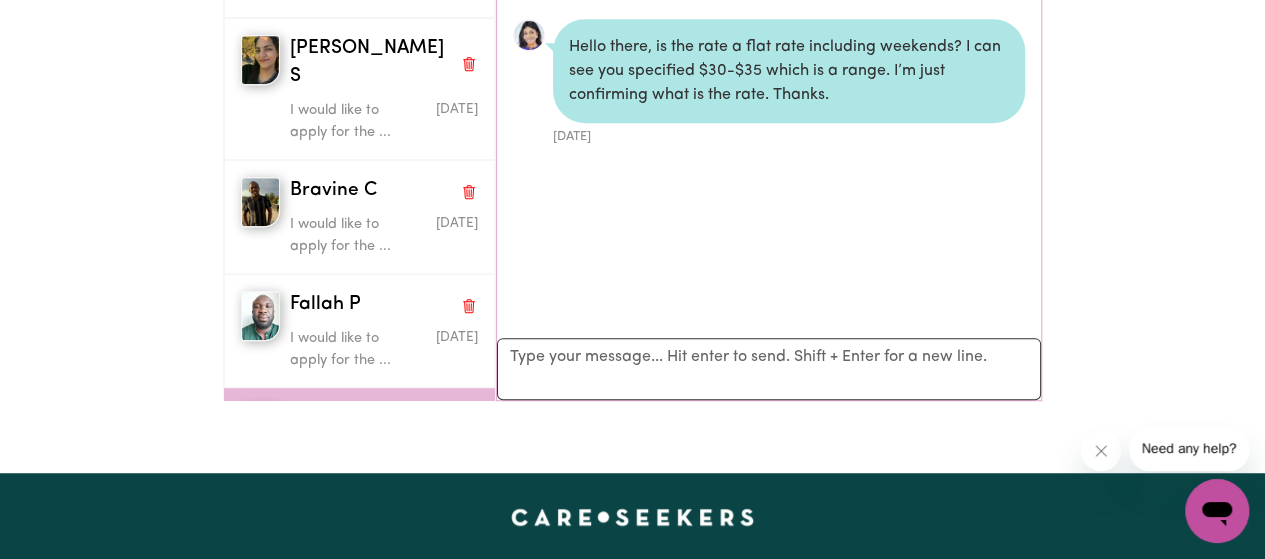 scroll, scrollTop: 0, scrollLeft: 0, axis: both 